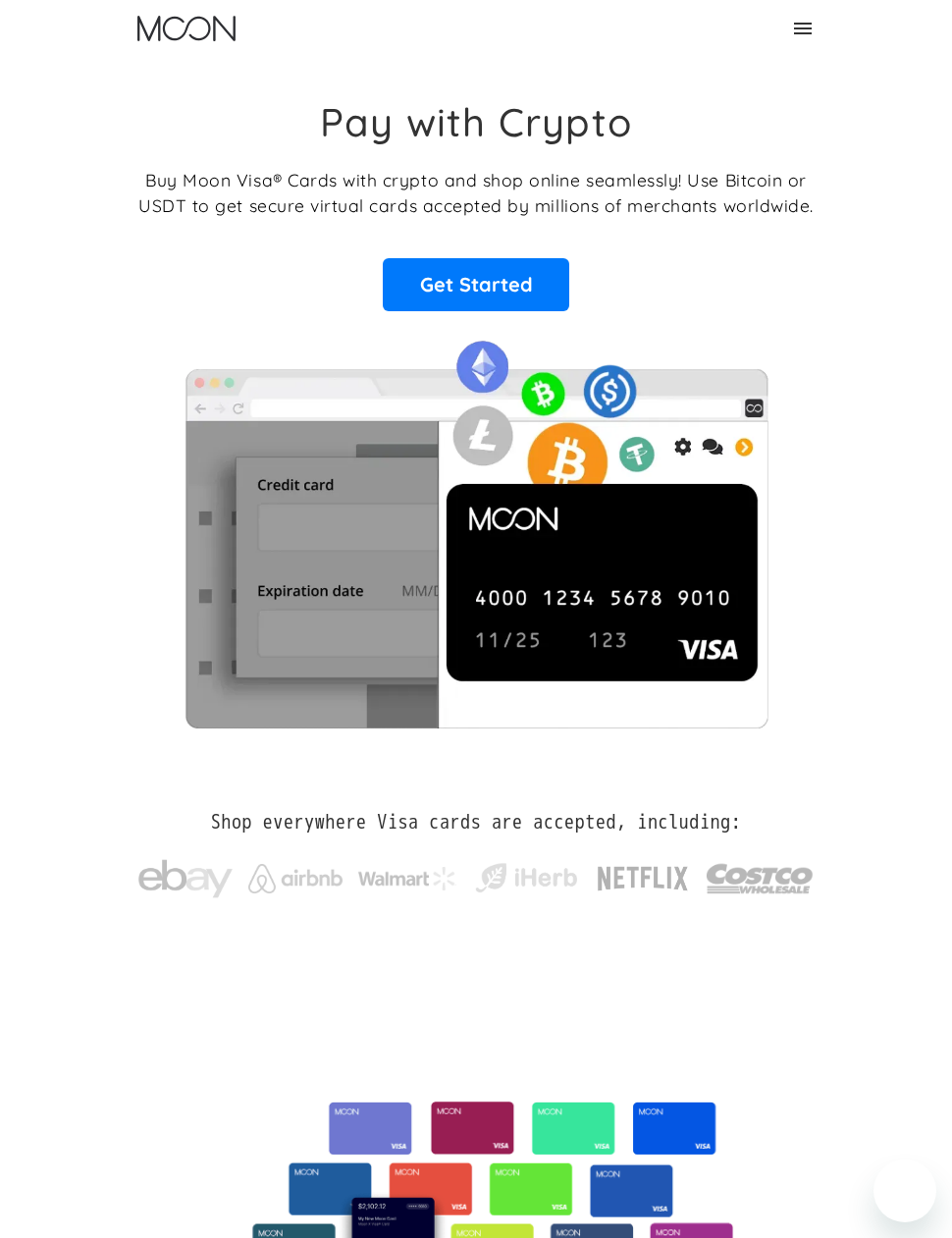 scroll, scrollTop: 0, scrollLeft: 0, axis: both 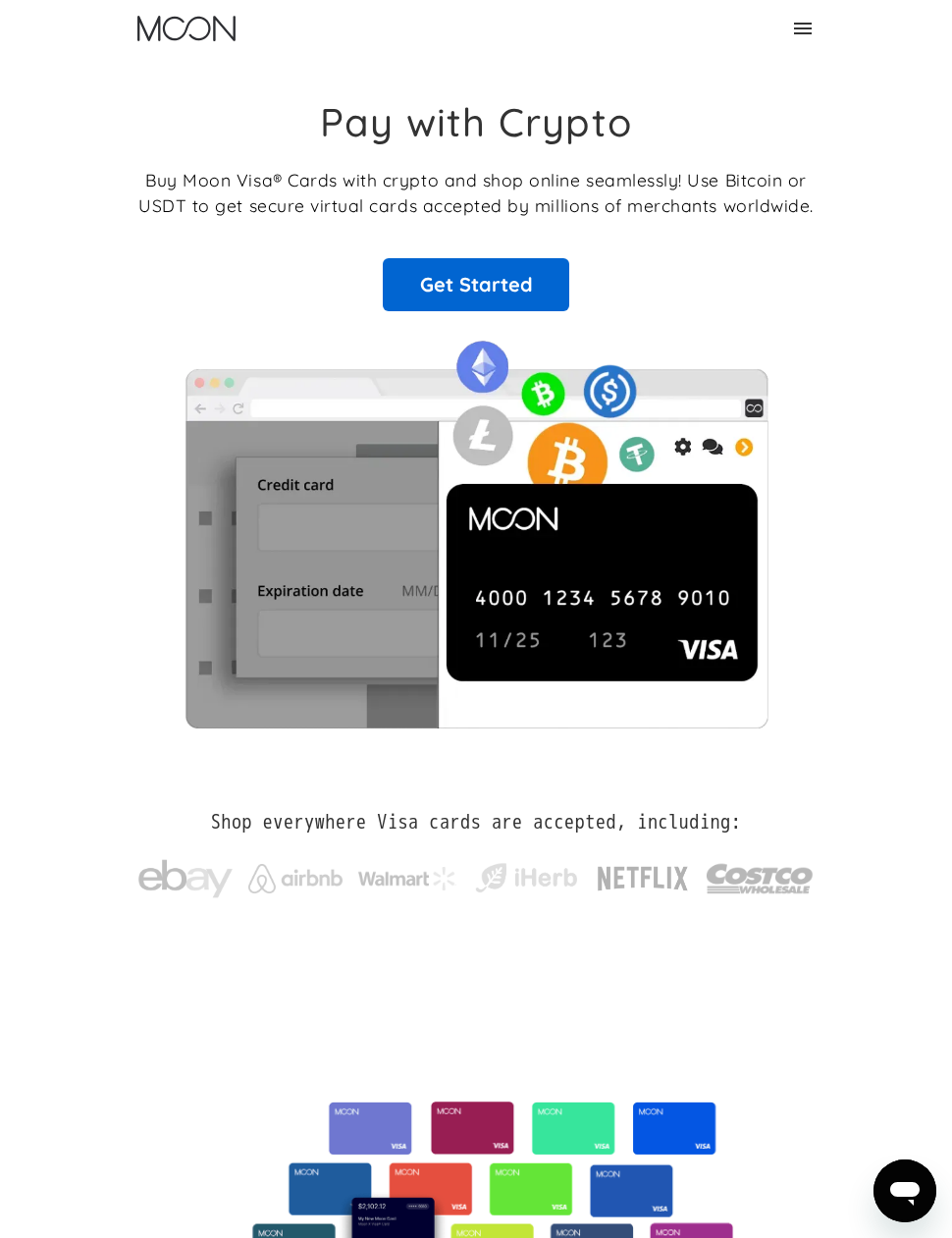click on "Get Started" at bounding box center [476, 285] 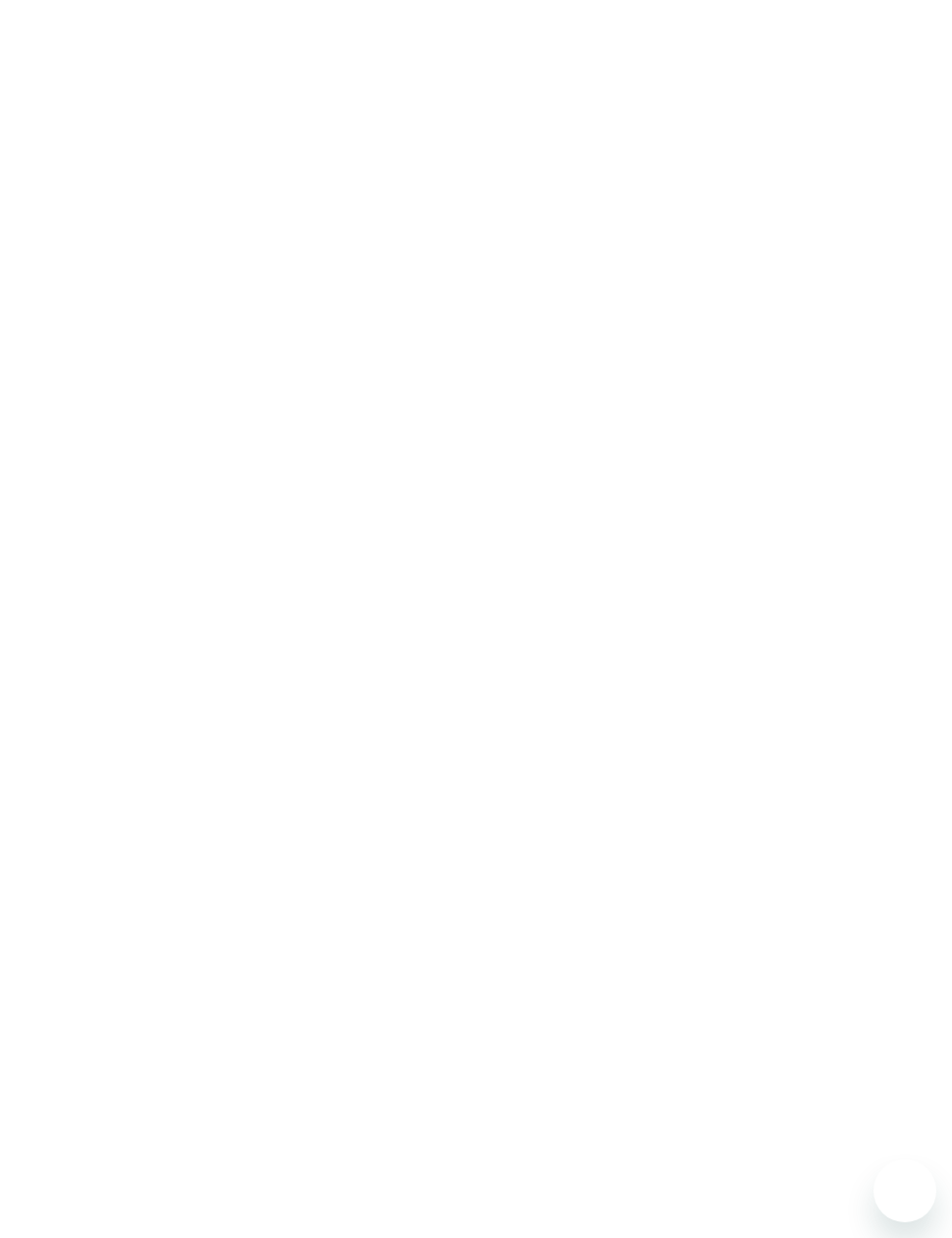 scroll, scrollTop: 0, scrollLeft: 0, axis: both 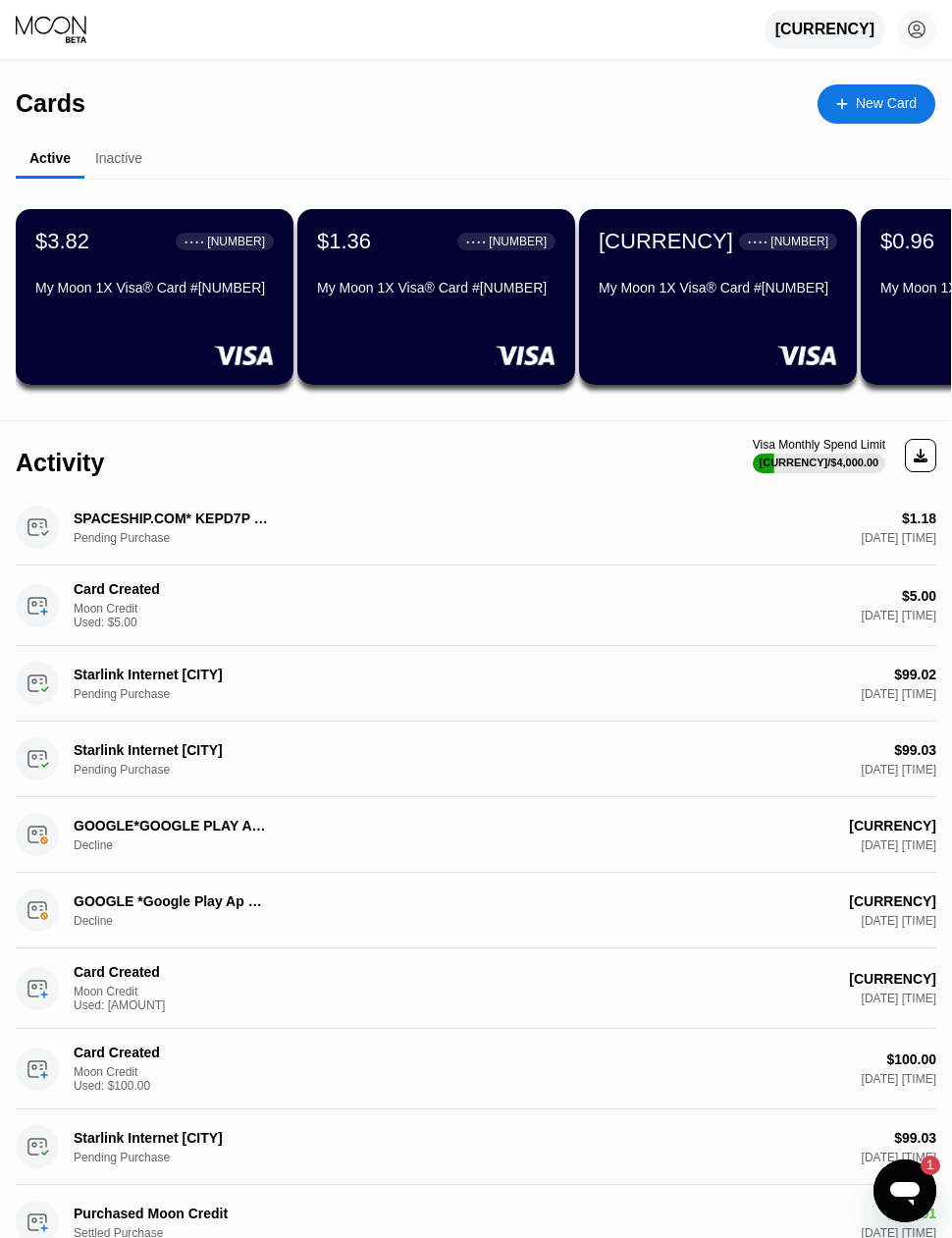 click on "New Card" at bounding box center (886, 103) 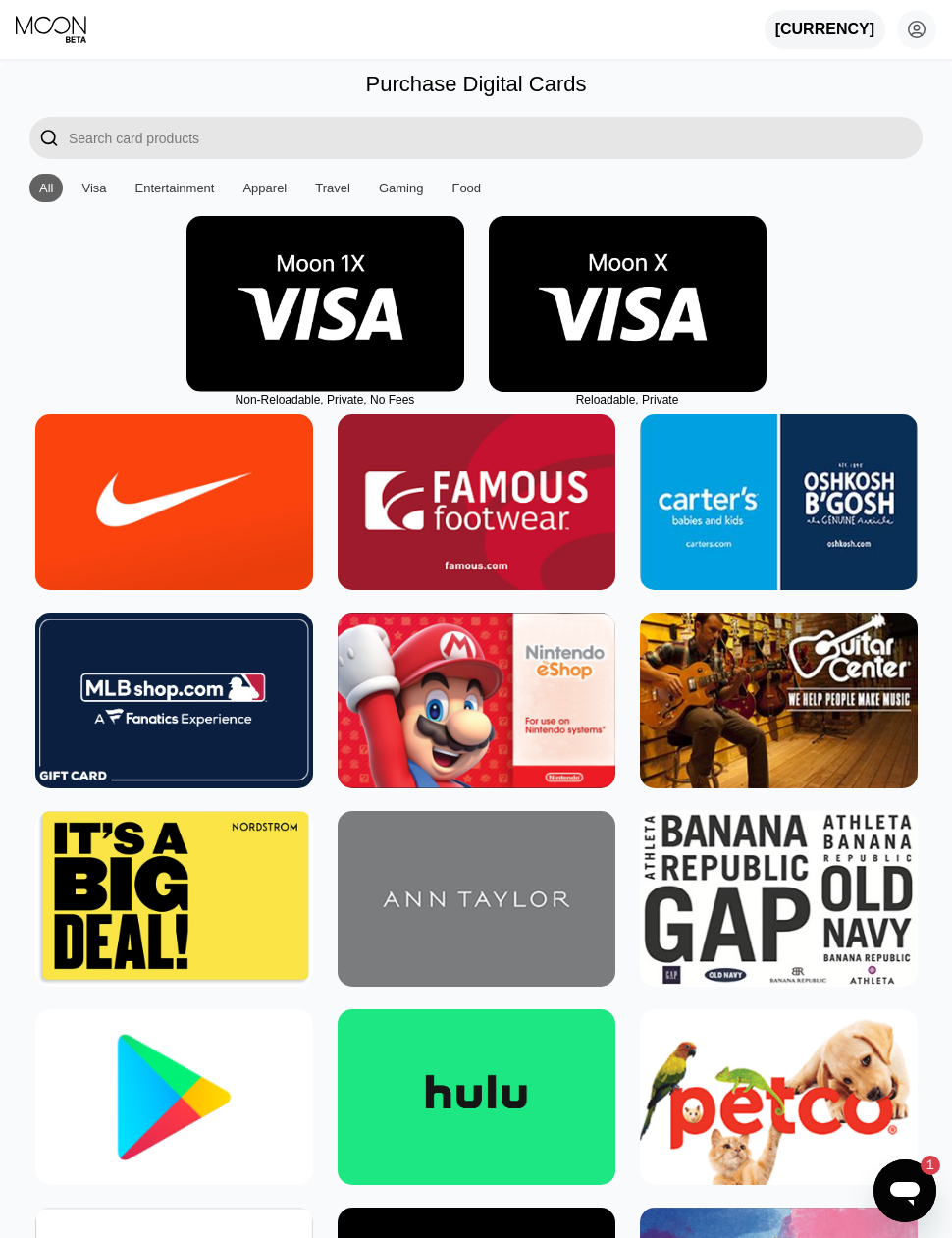 click at bounding box center (325, 303) 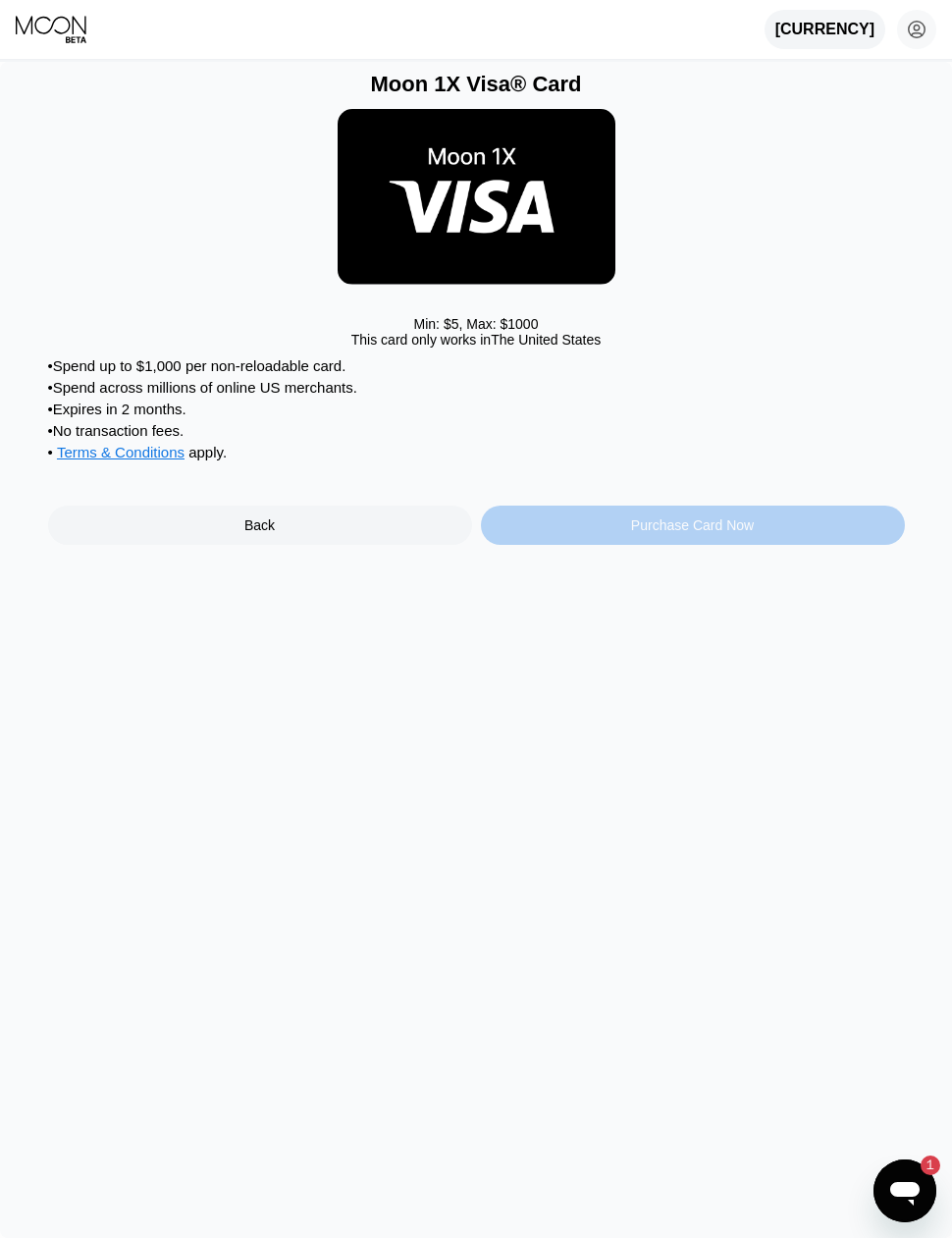 click on "Purchase Card Now" at bounding box center (693, 525) 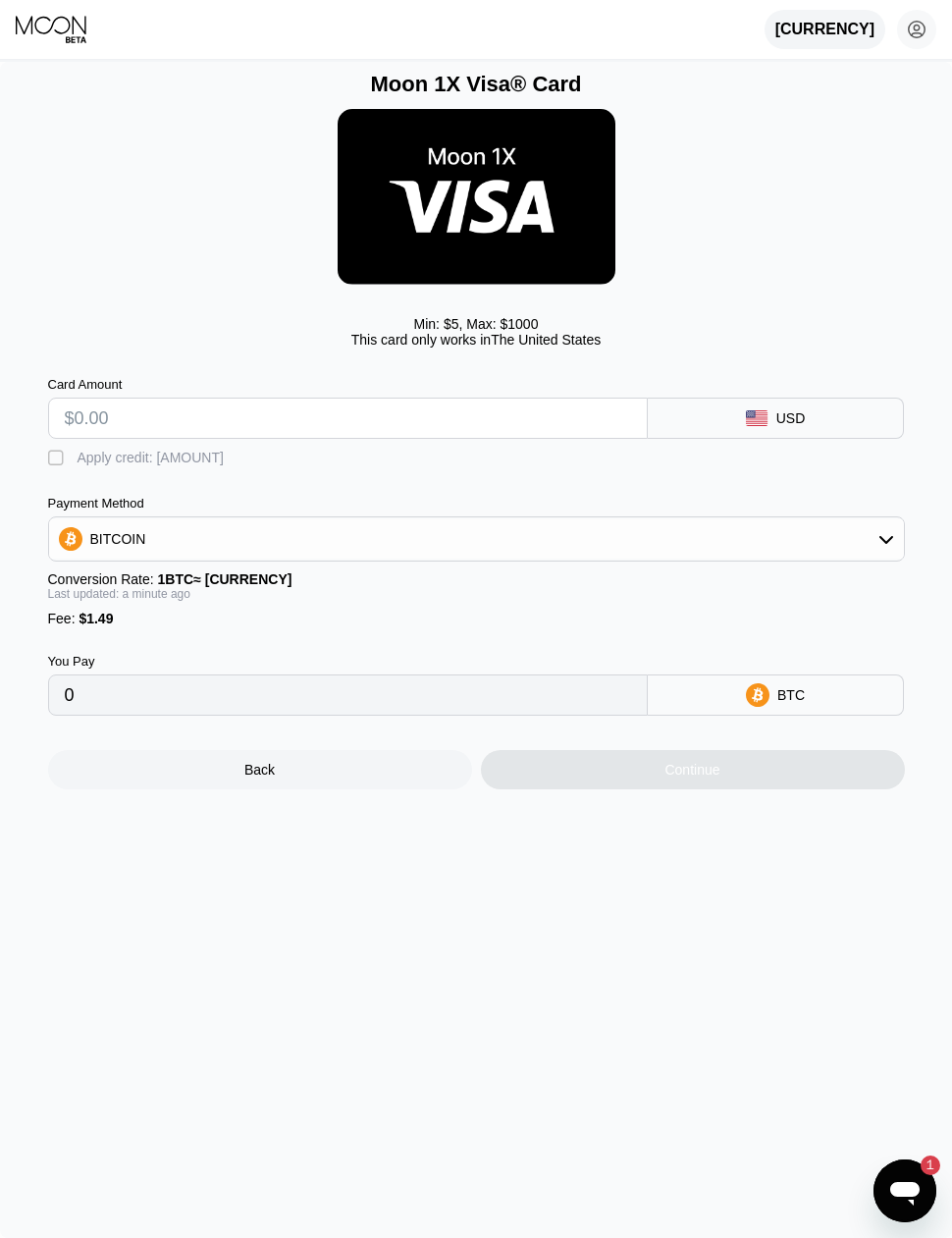 click on "" at bounding box center [58, 458] 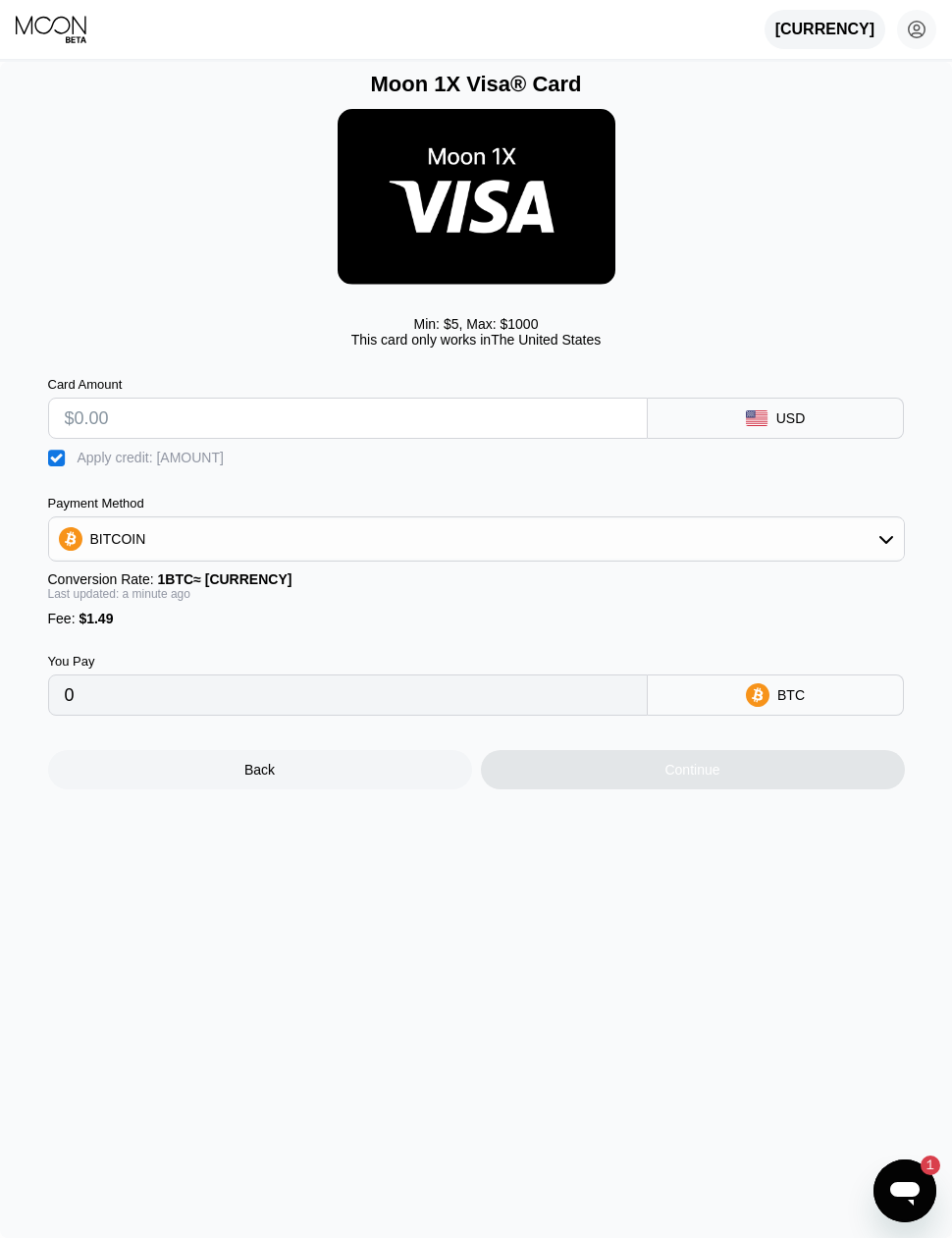 click at bounding box center [347, 418] 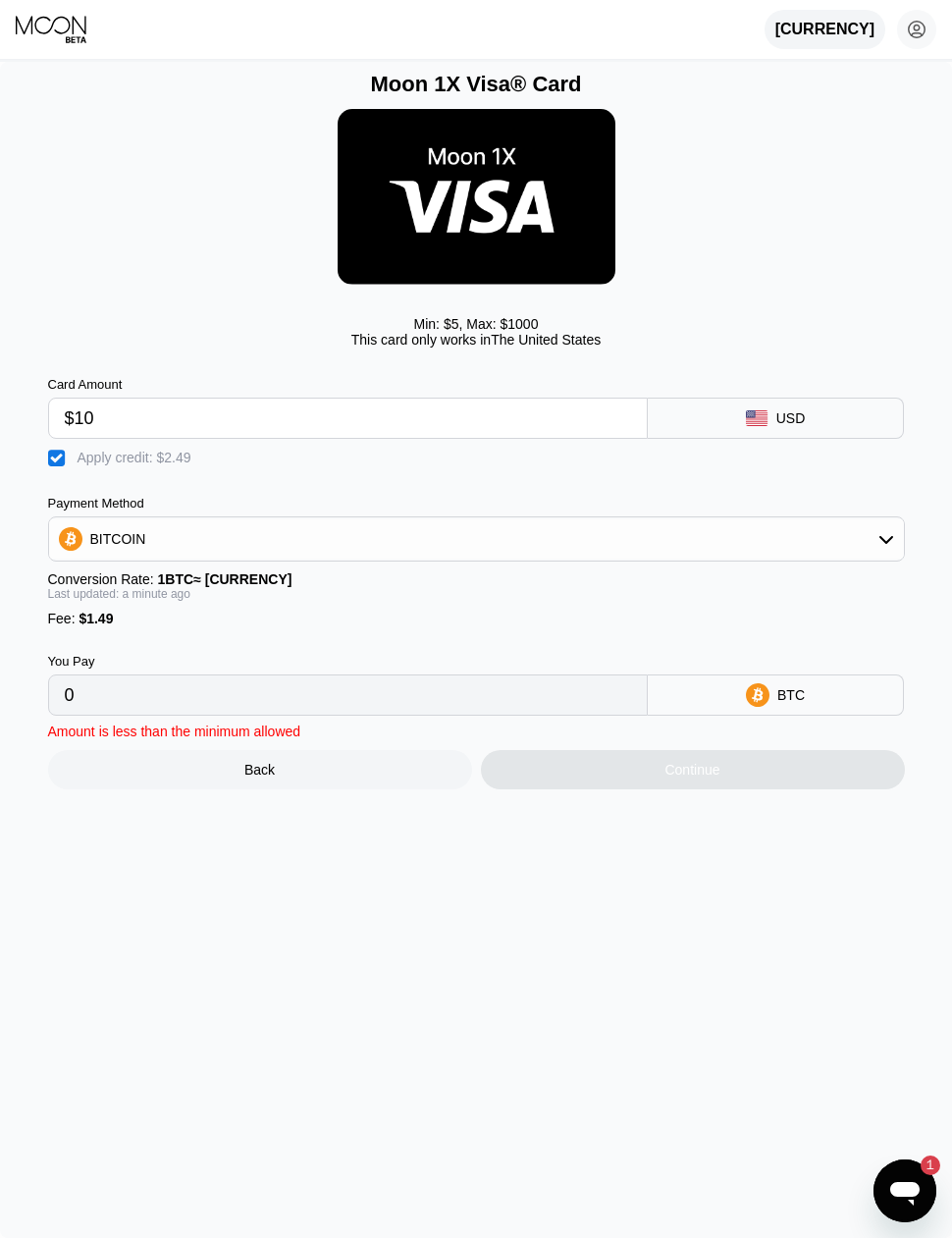 type on "$100" 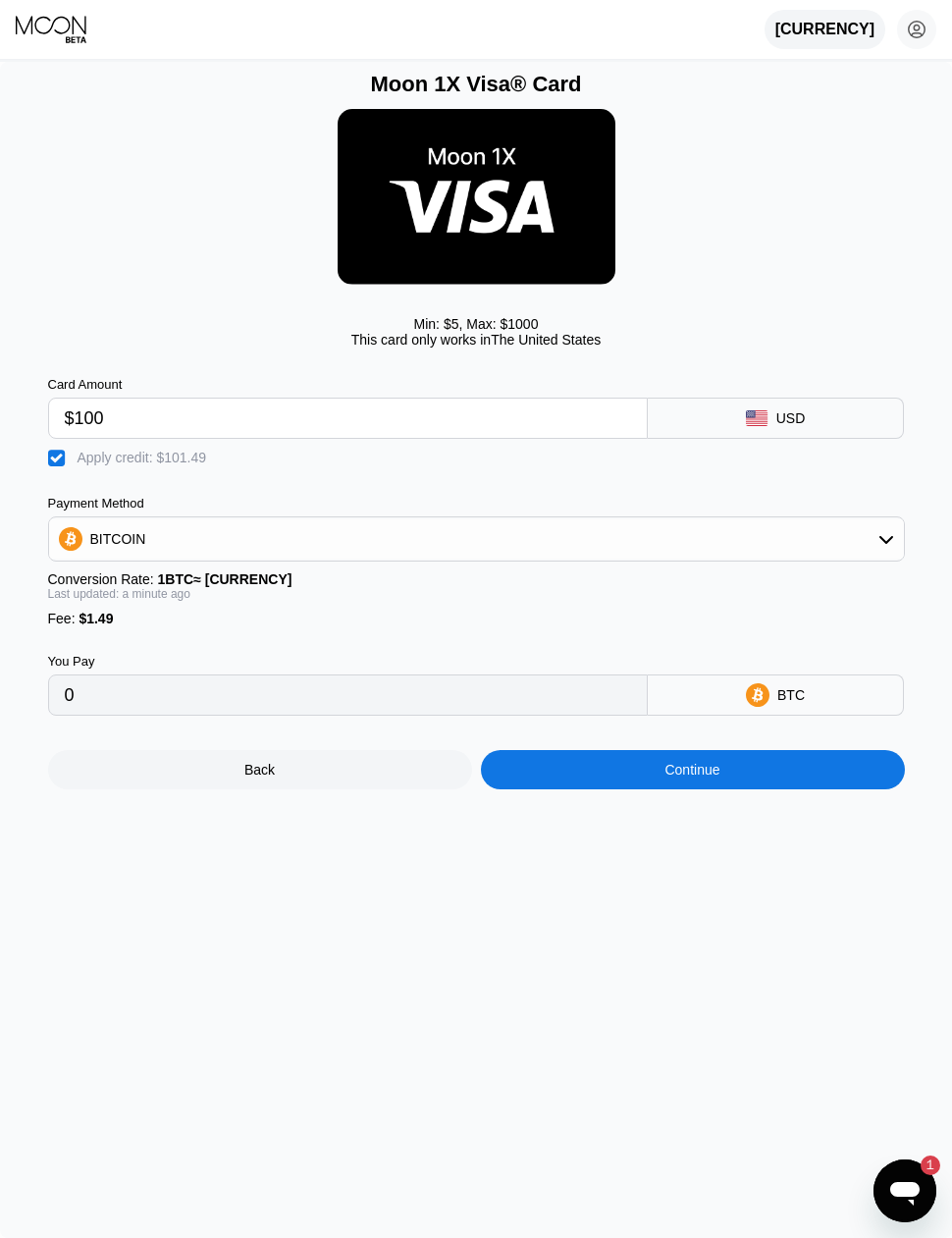 click on "Continue" at bounding box center (693, 770) 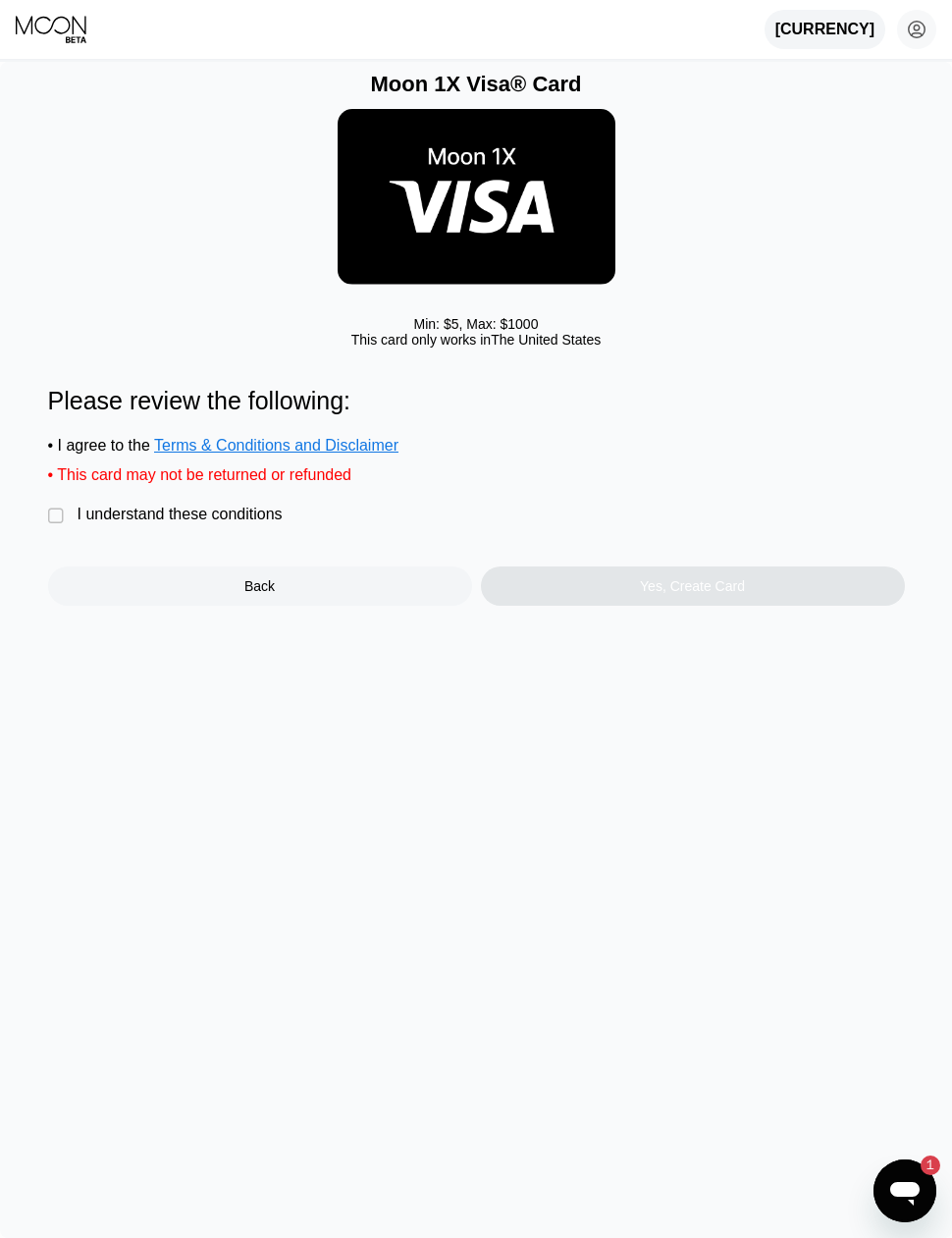 click on "" at bounding box center (58, 516) 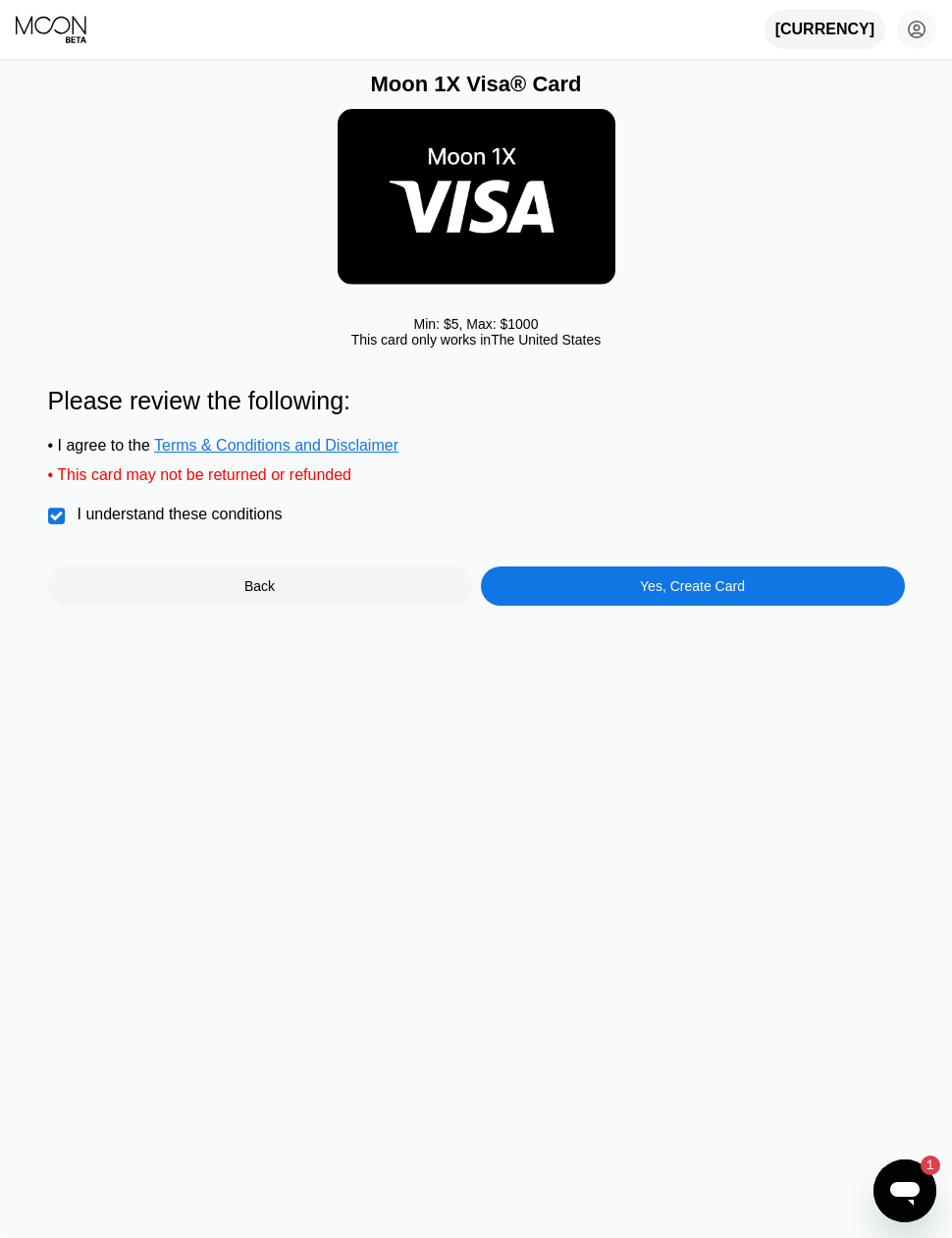 click on "Yes, Create Card" at bounding box center (693, 586) 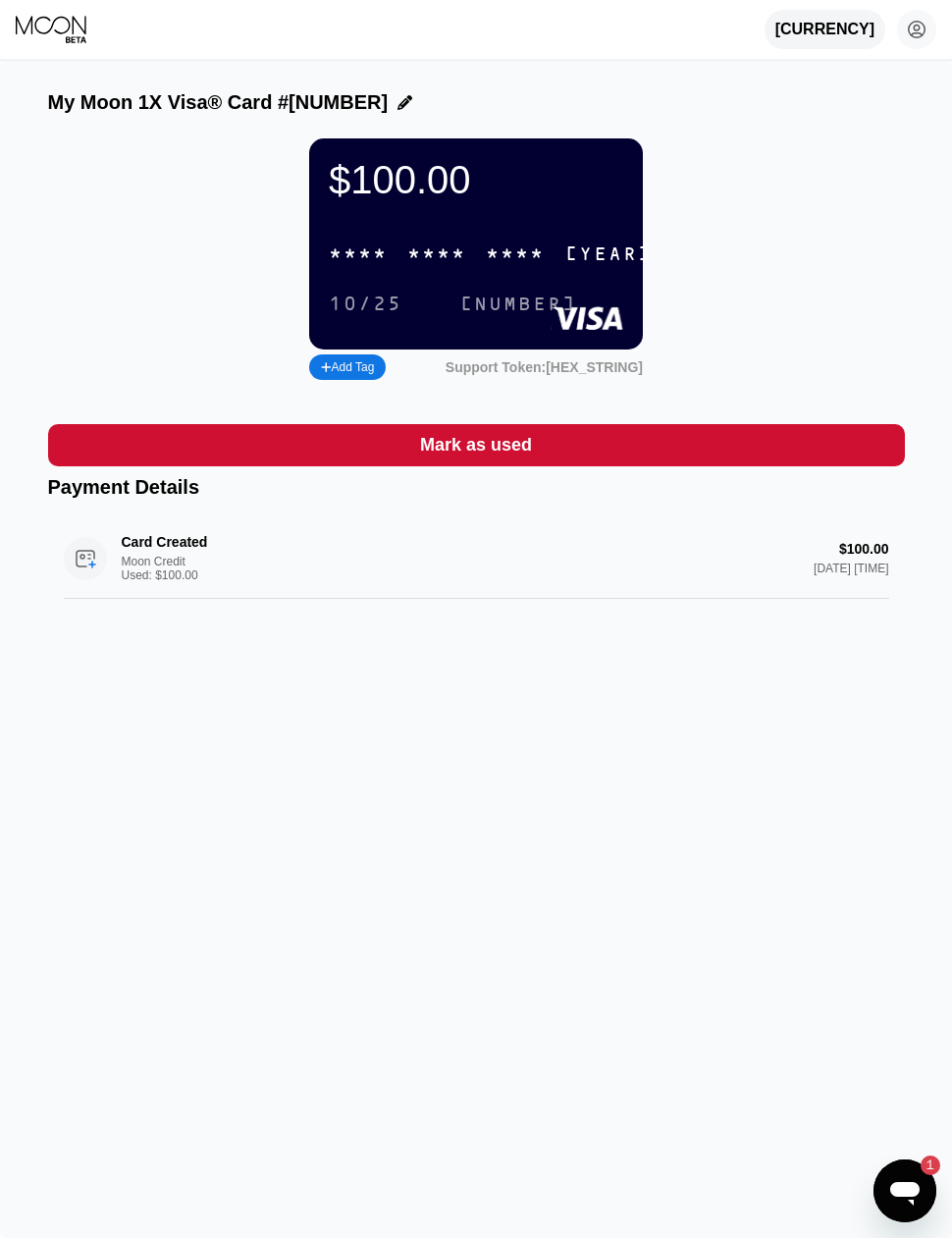 click on "* * * *" at bounding box center (515, 254) 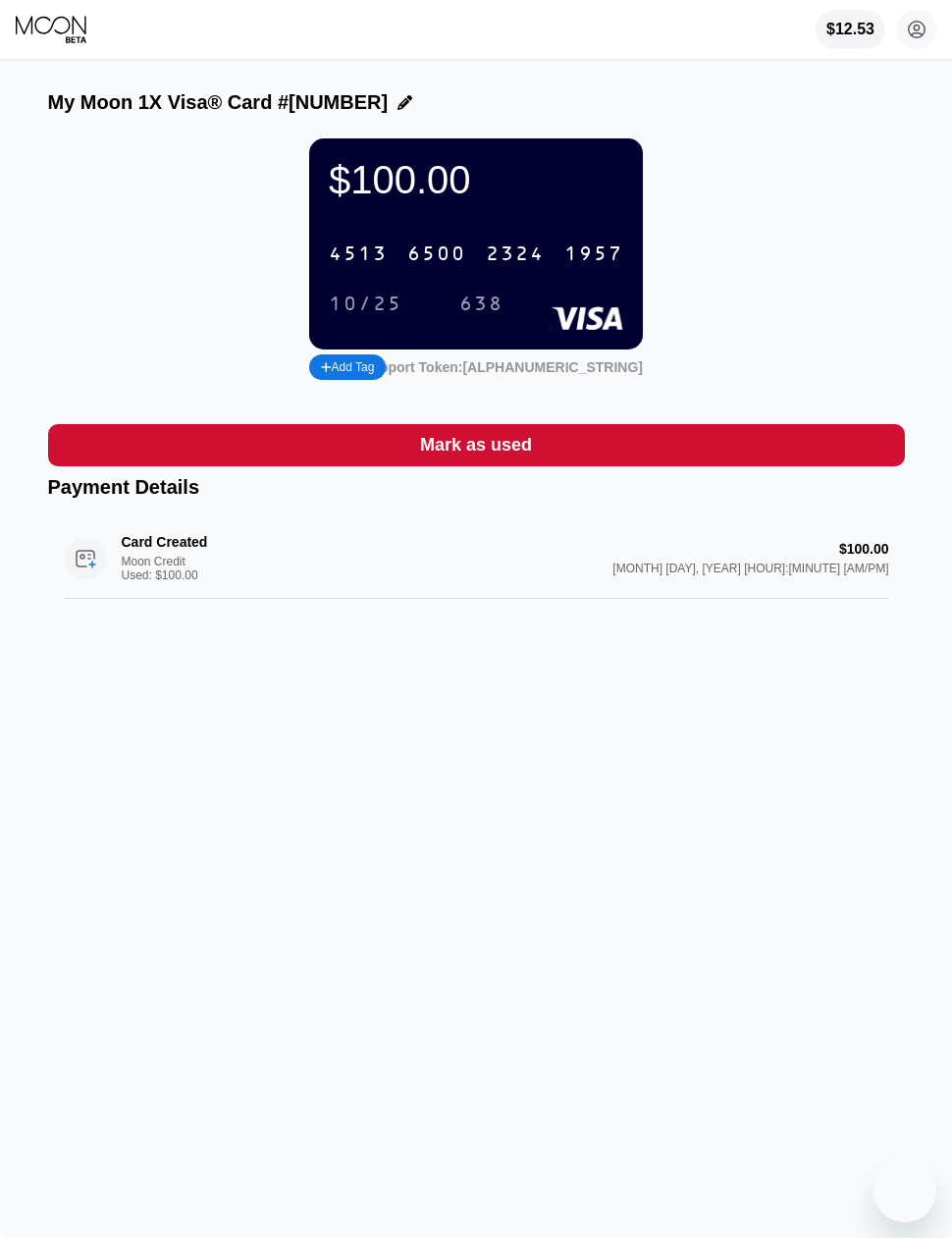 scroll, scrollTop: 0, scrollLeft: 0, axis: both 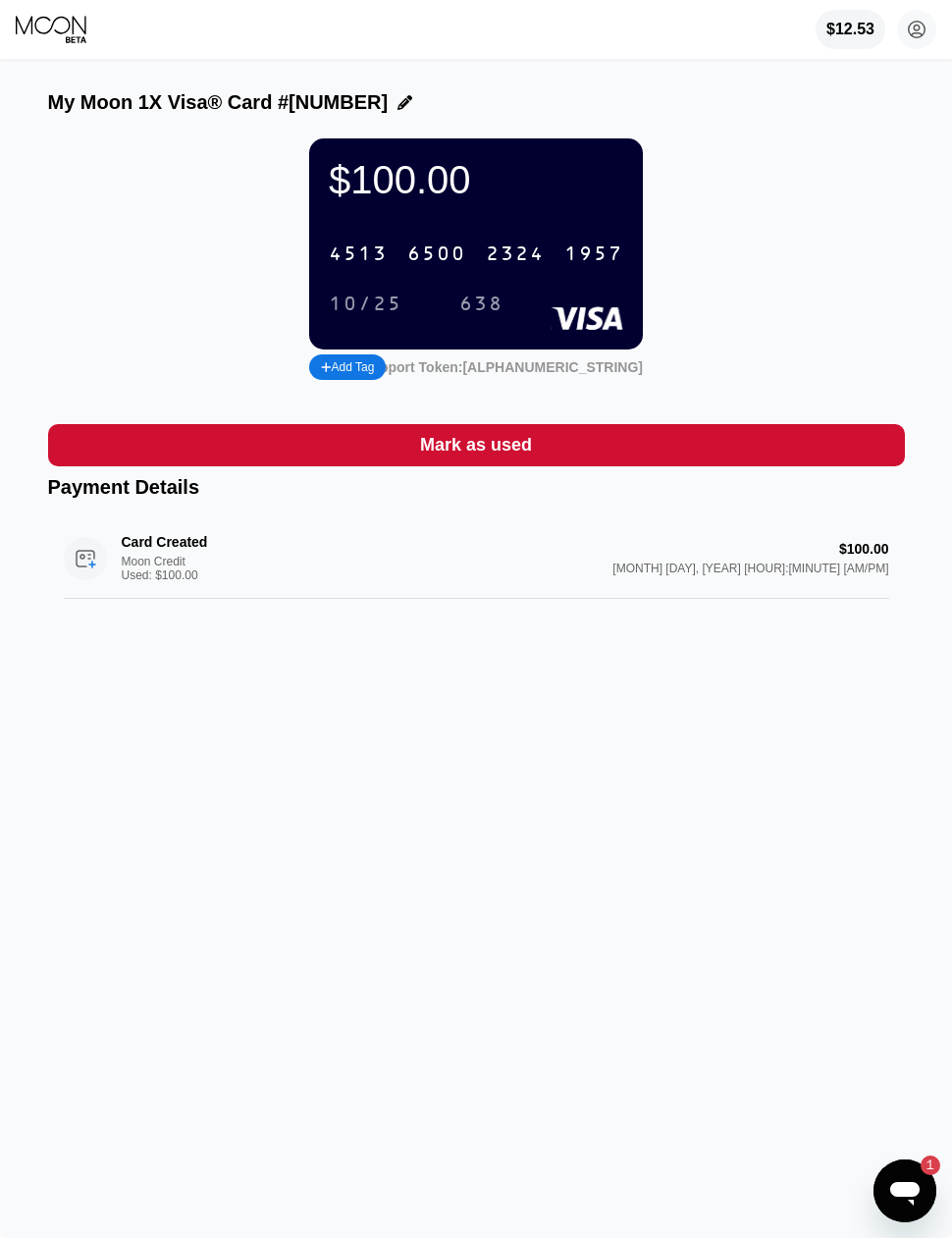 click on "$12.53" at bounding box center [850, 29] 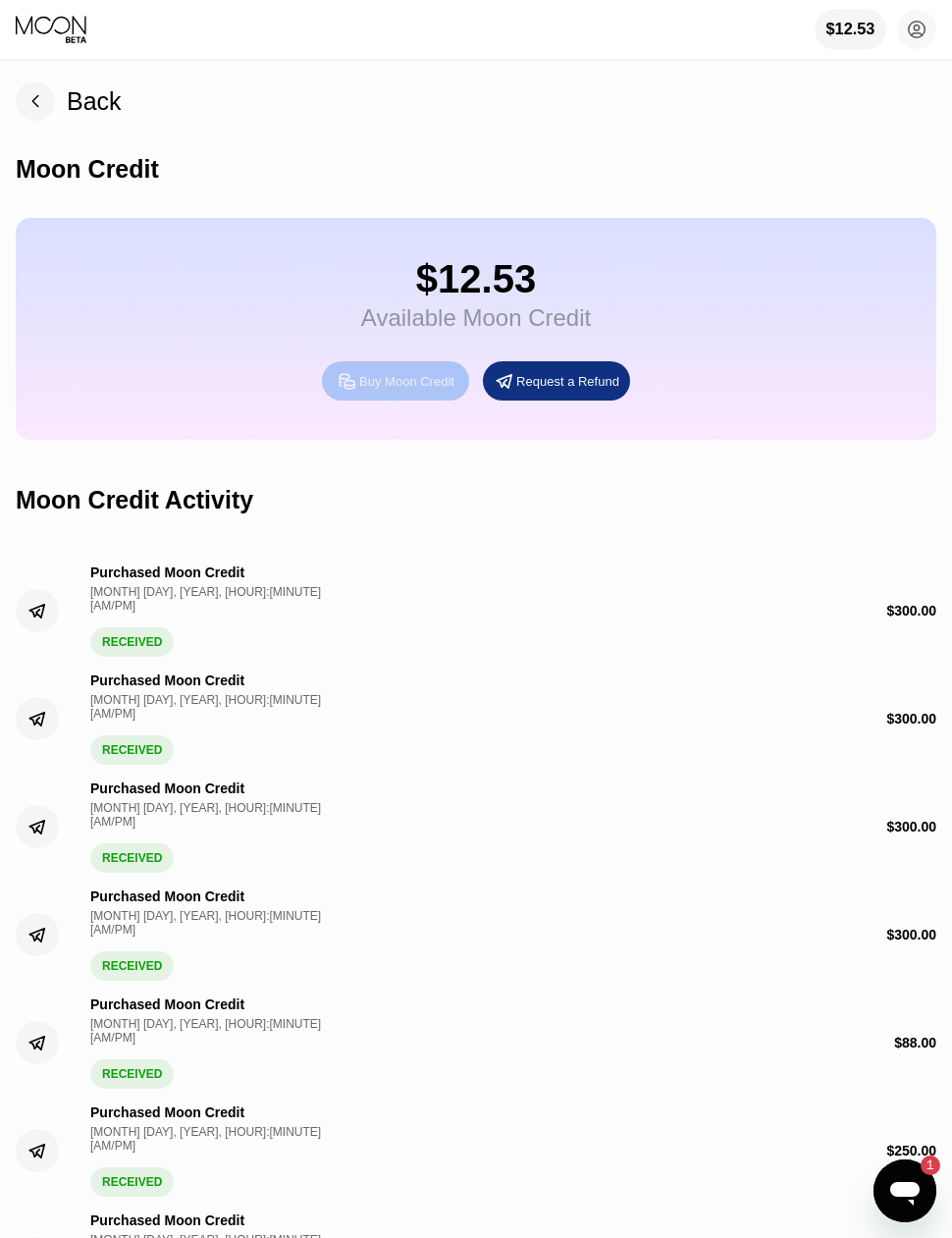 click on "Buy Moon Credit" at bounding box center (406, 381) 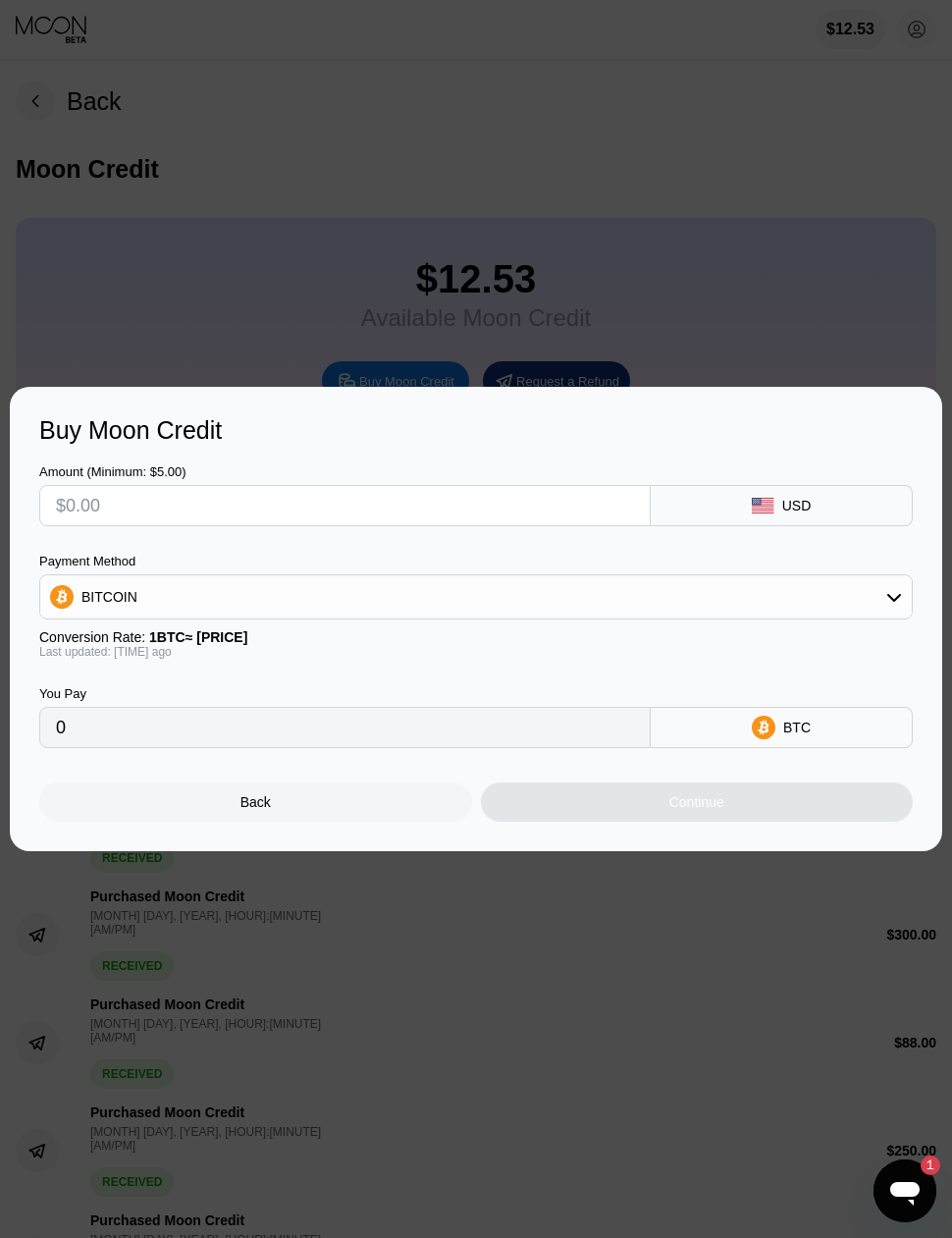 click at bounding box center (344, 506) 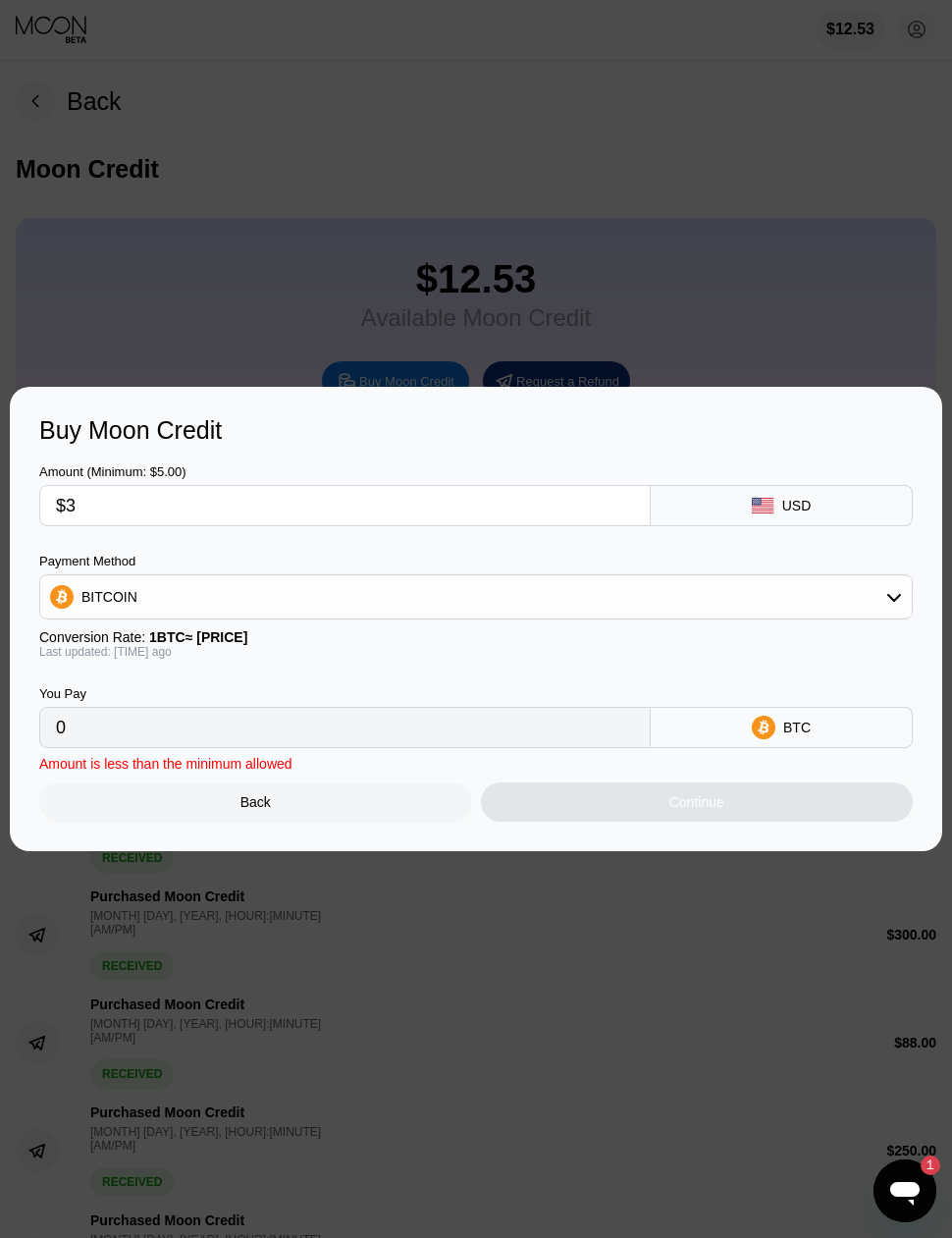 type on "0.00002679" 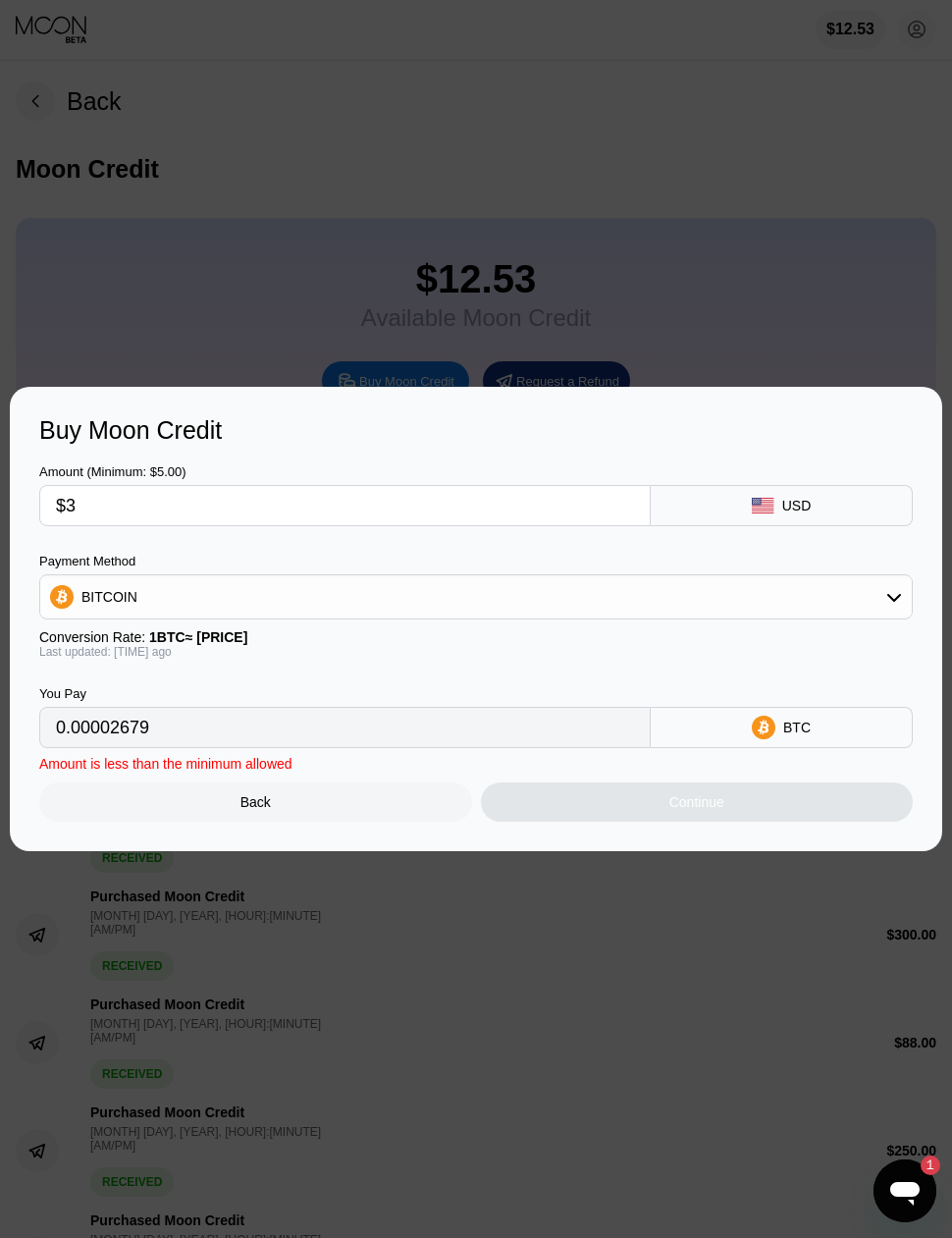 type on "$30" 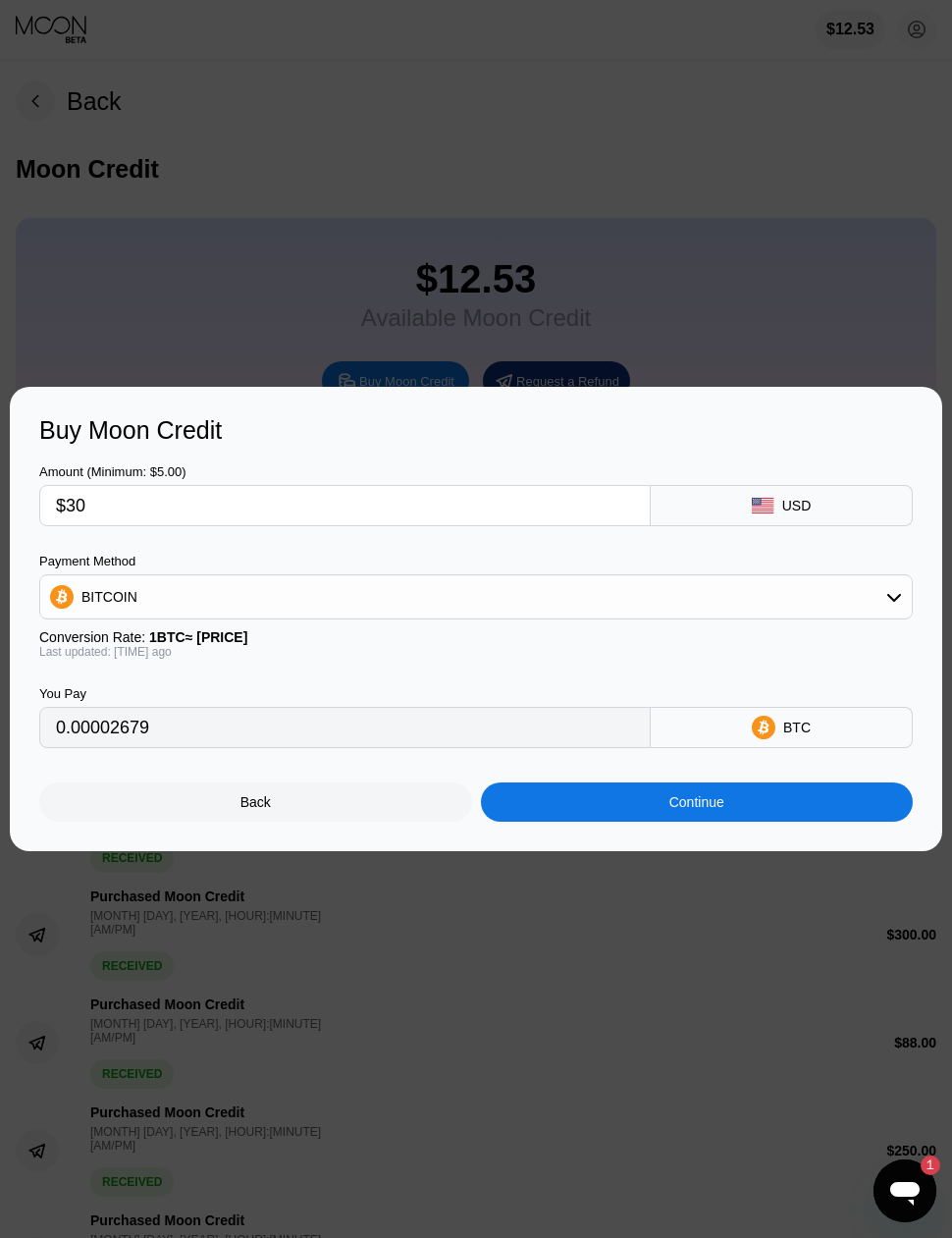 type on "0.00026782" 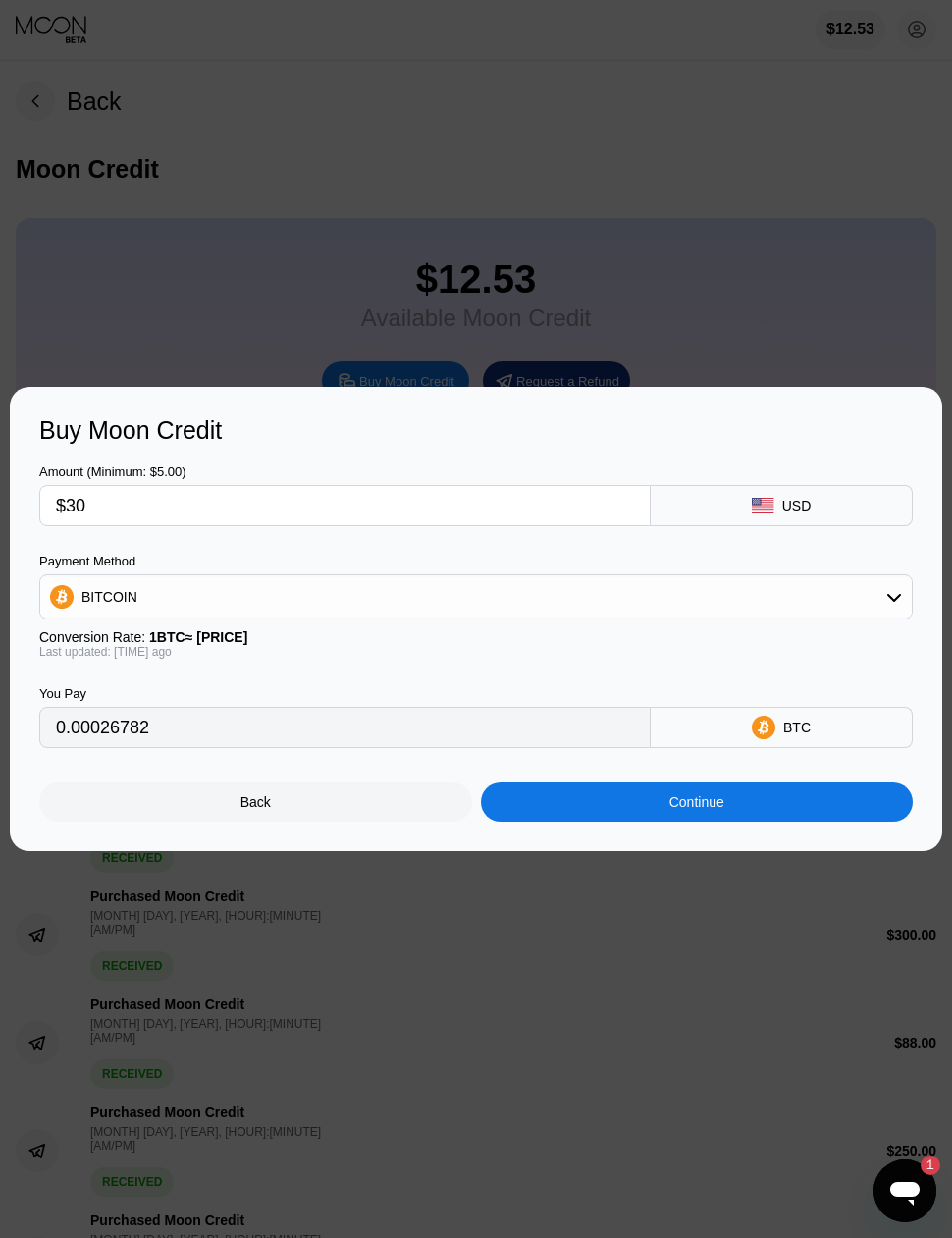 type on "$300" 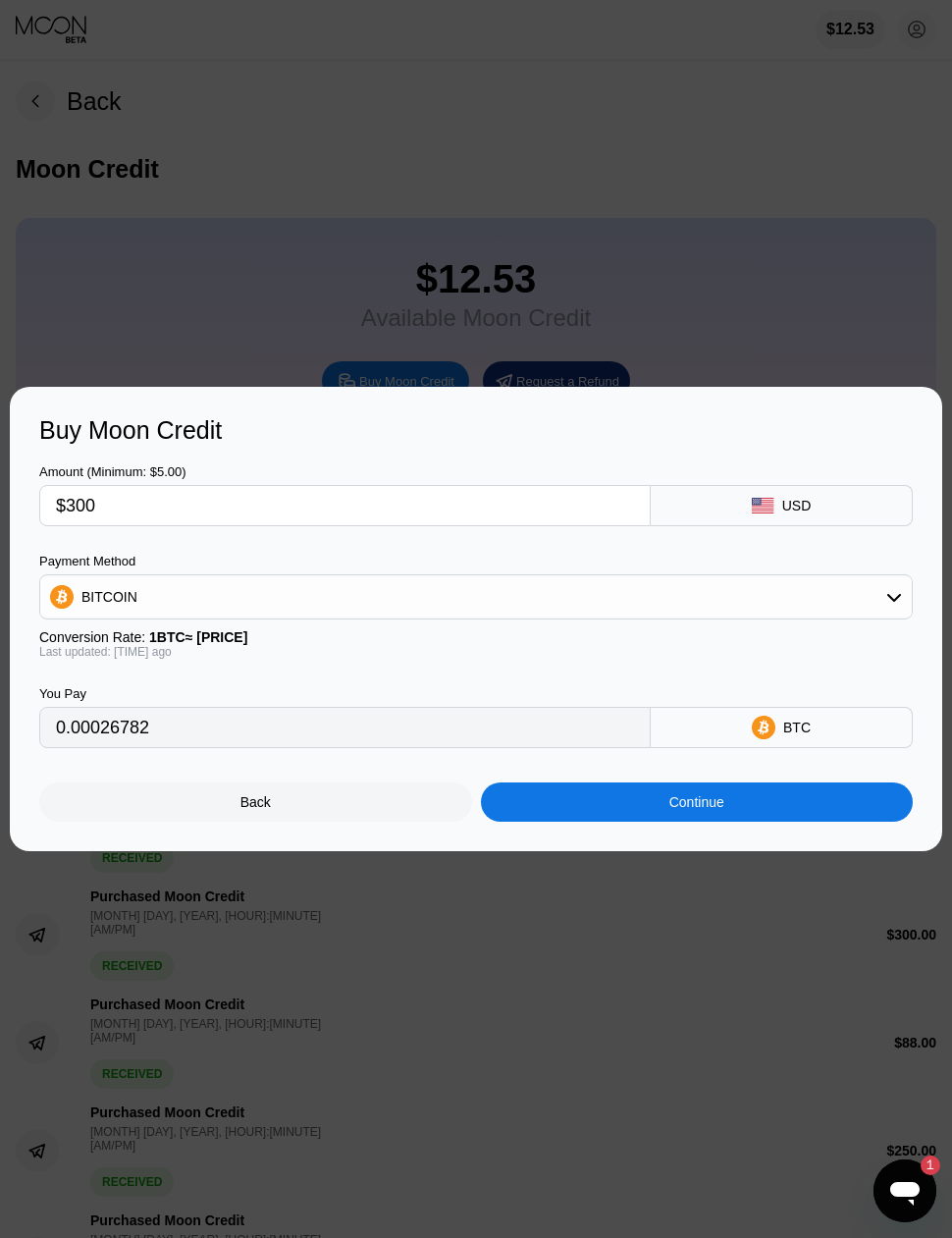 type on "0.00267814" 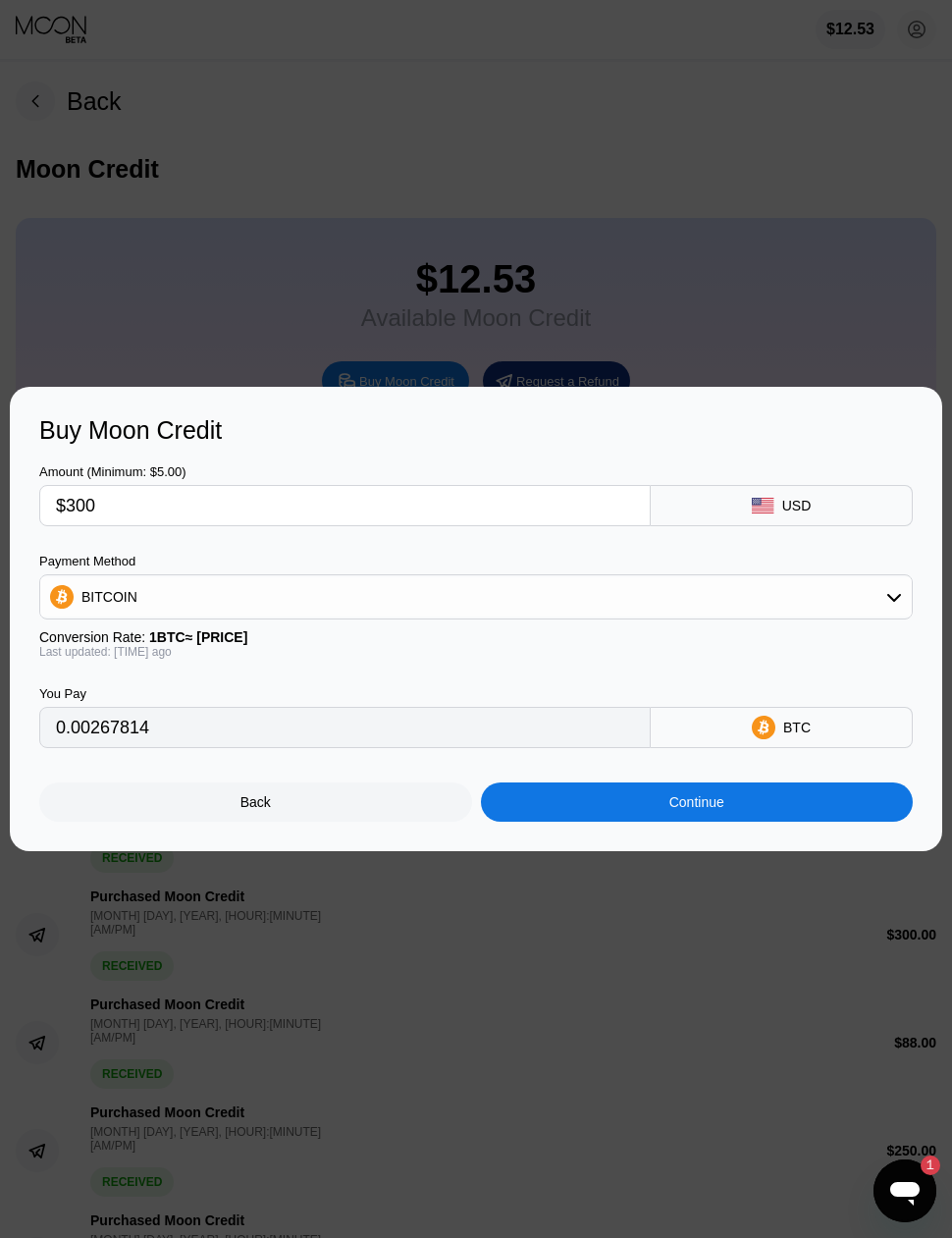 type on "$300" 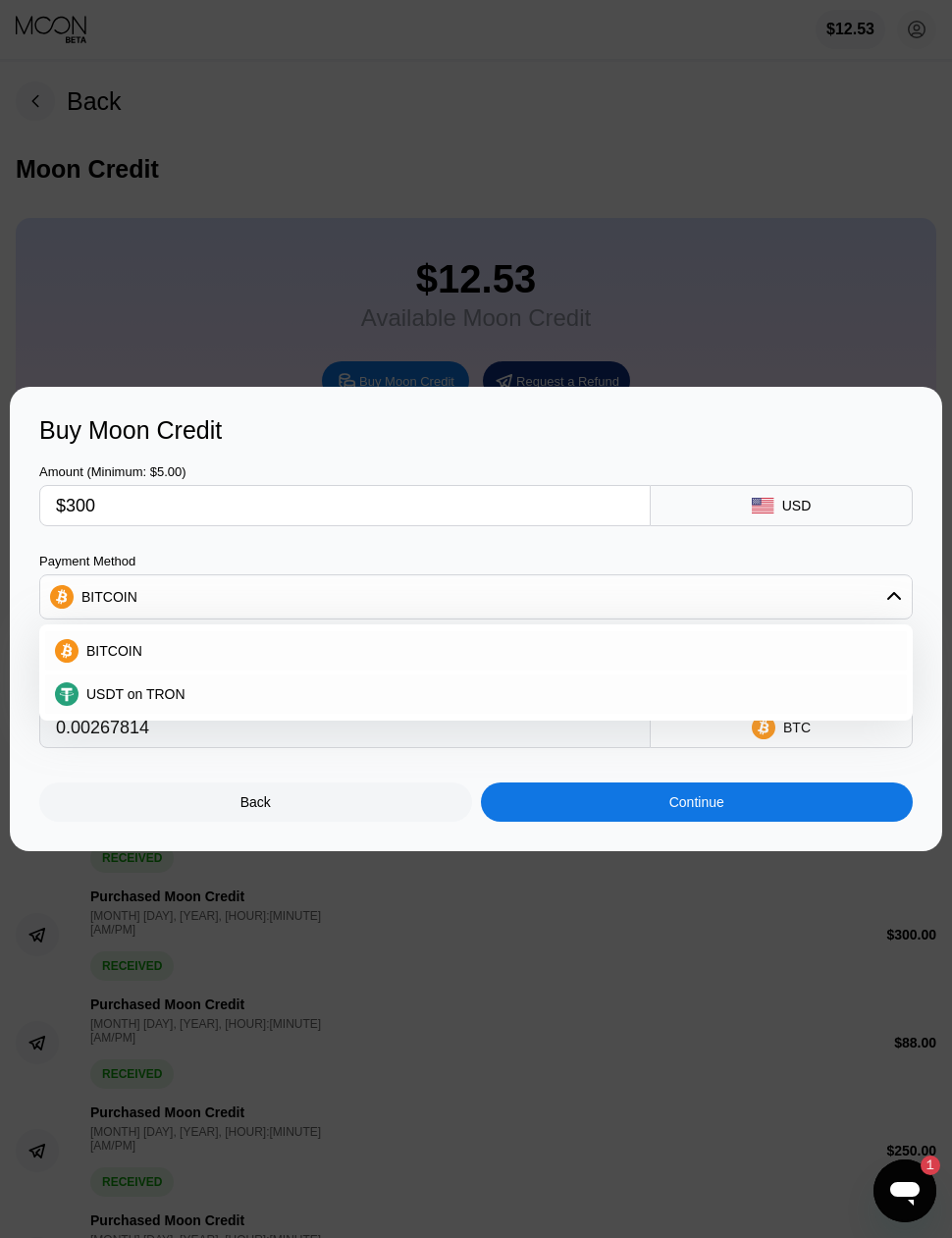 click on "USDT on TRON" at bounding box center (488, 694) 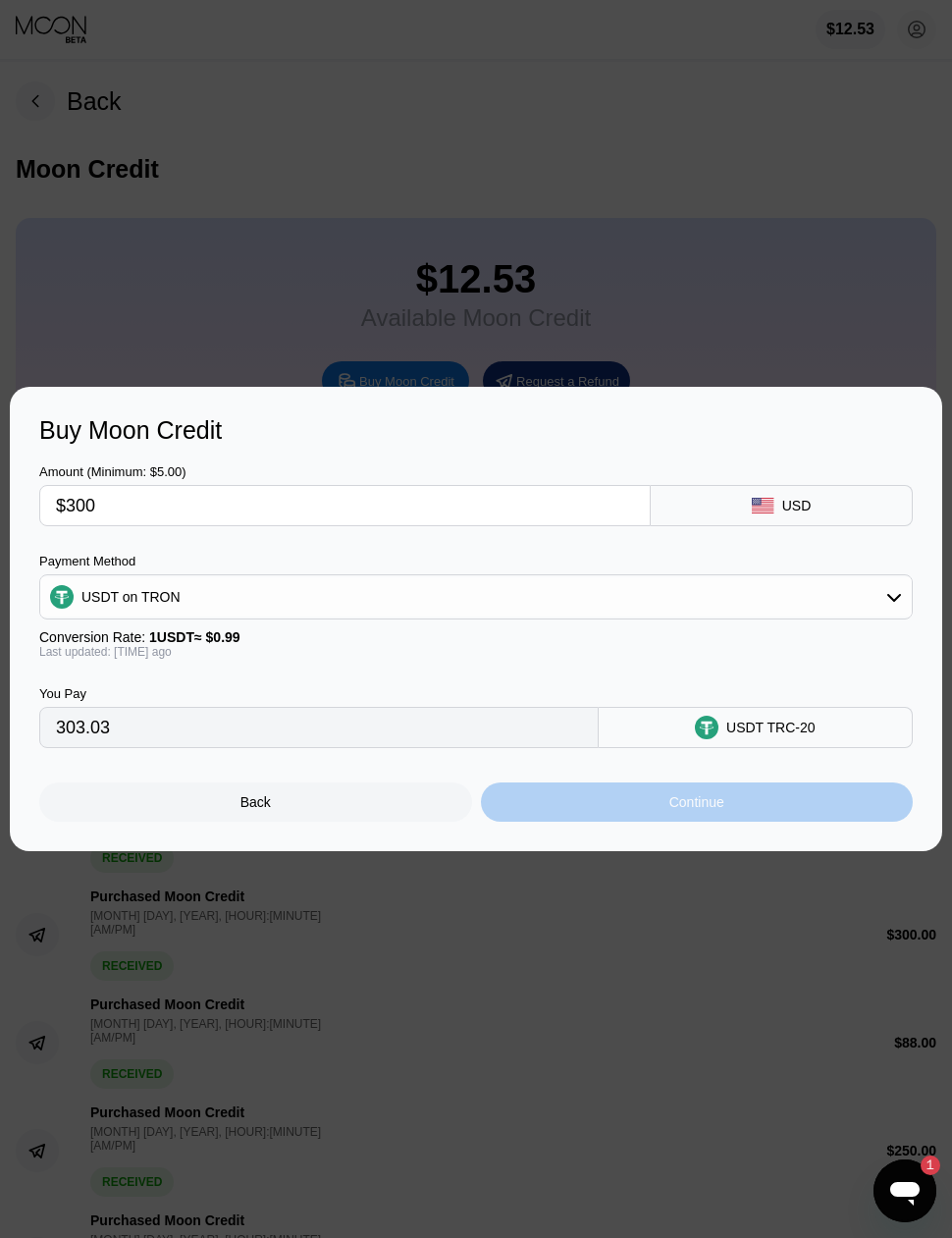 click on "Continue" at bounding box center (697, 802) 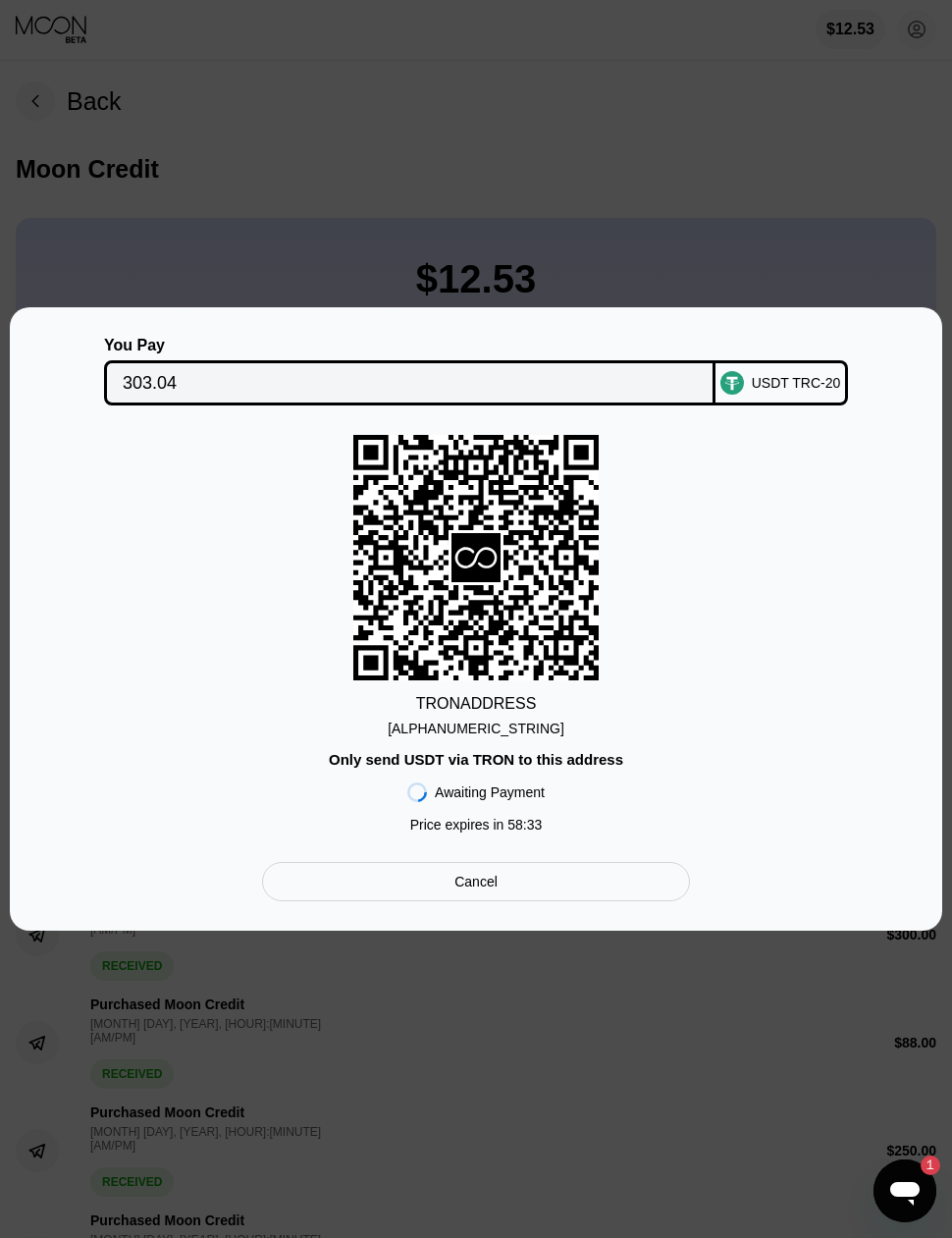 click on "[ALPHANUMERIC_STRING]" at bounding box center (476, 728) 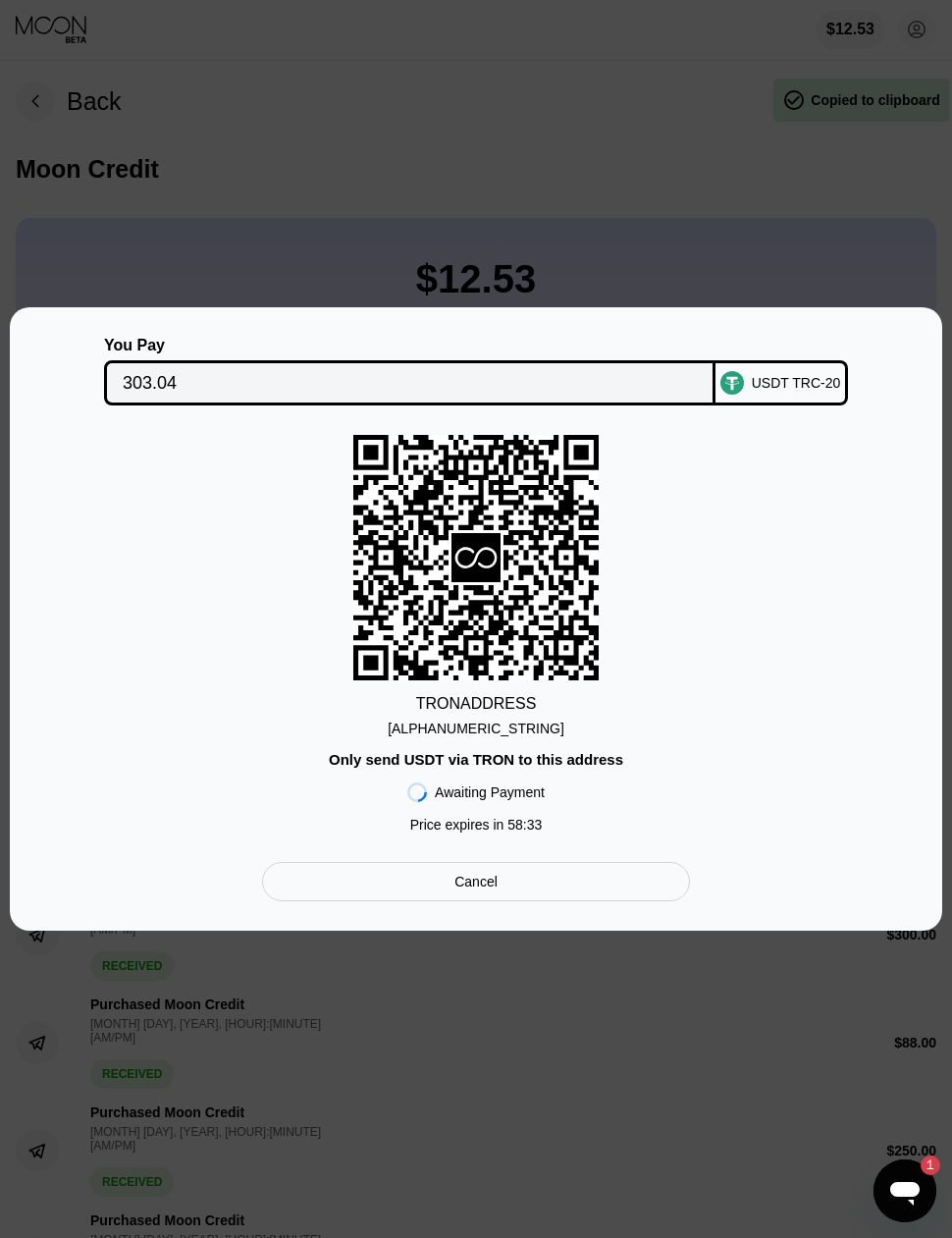 click on "[ALPHANUMERIC_STRING]" at bounding box center [476, 728] 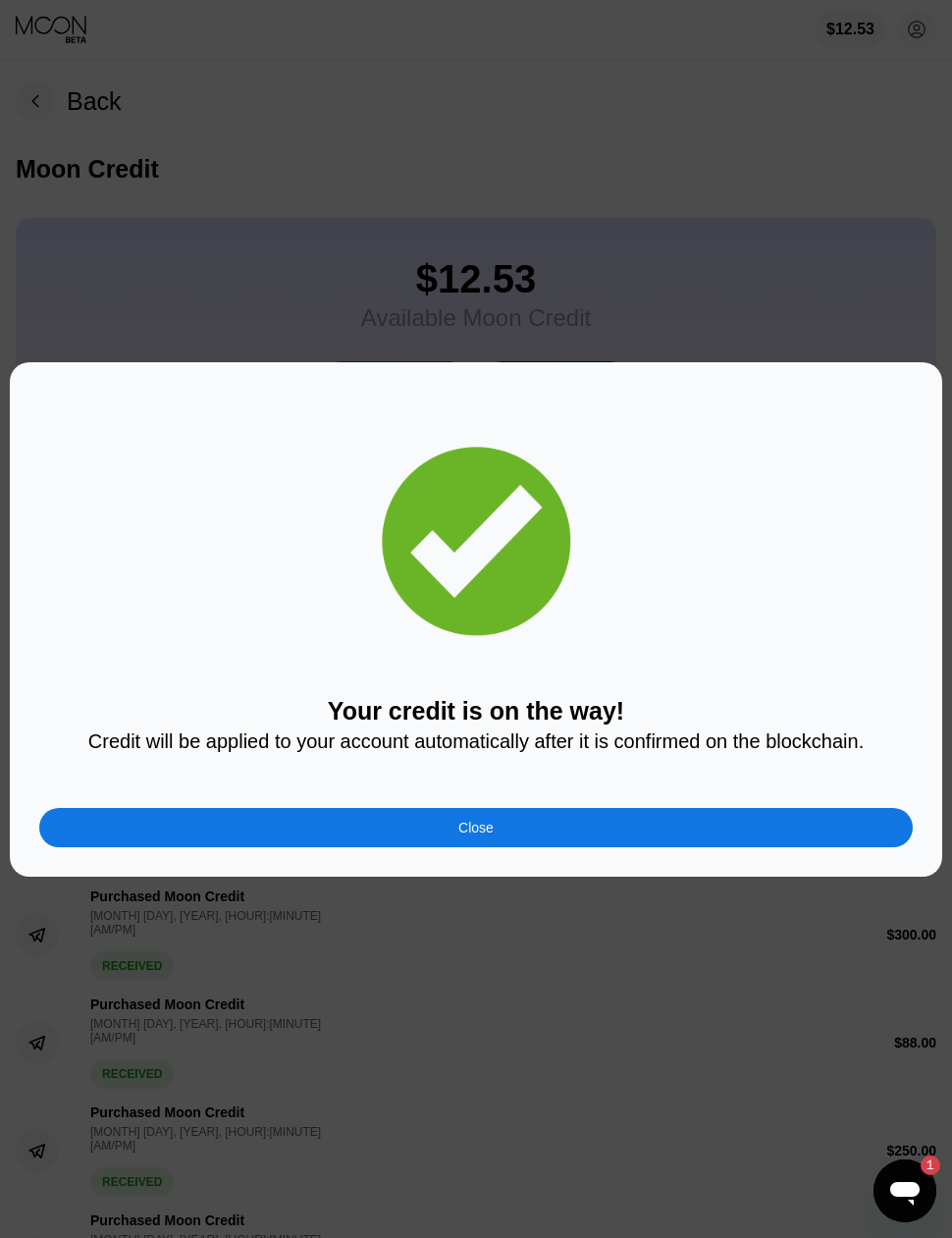 click on "Close" at bounding box center [476, 828] 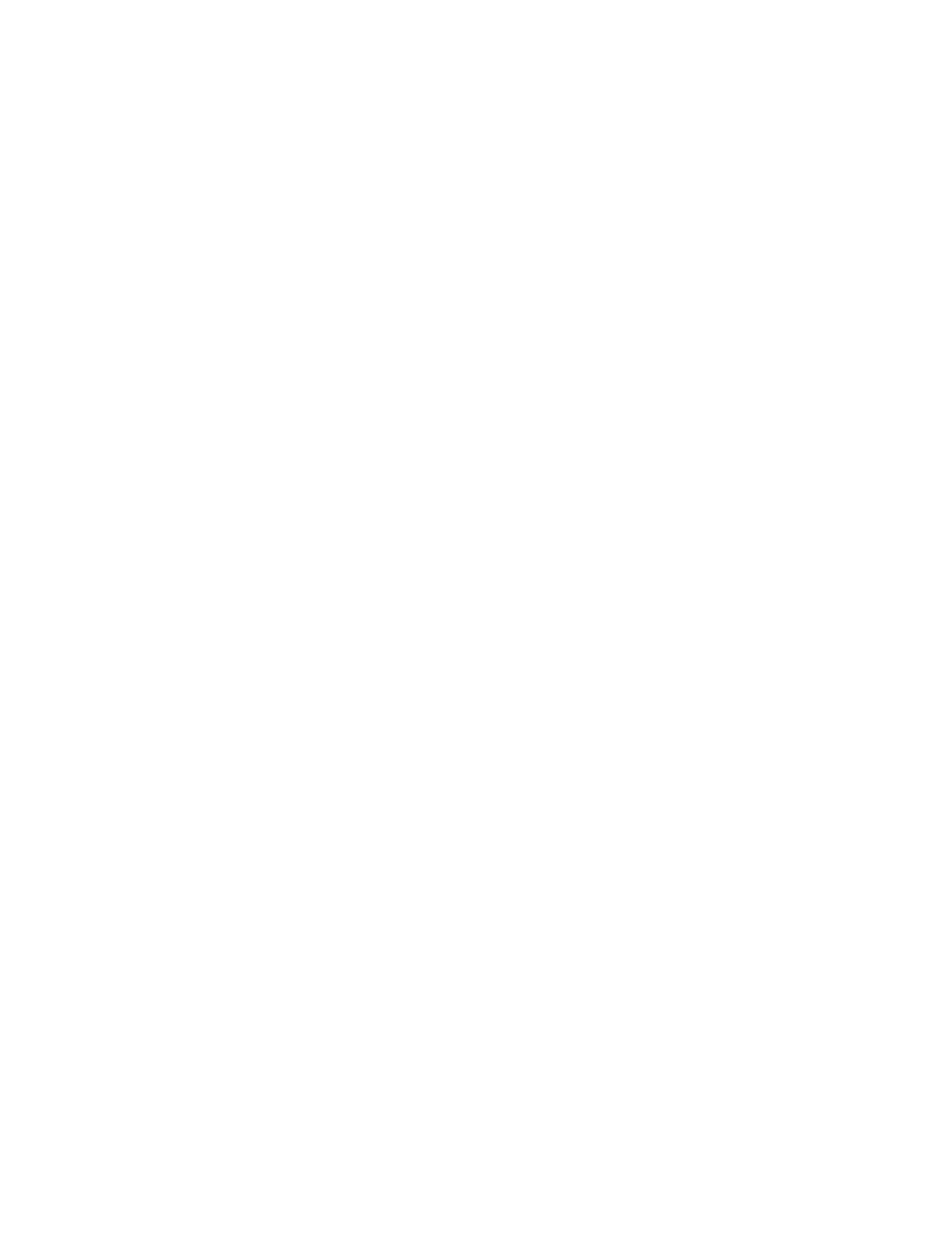 scroll, scrollTop: 0, scrollLeft: 0, axis: both 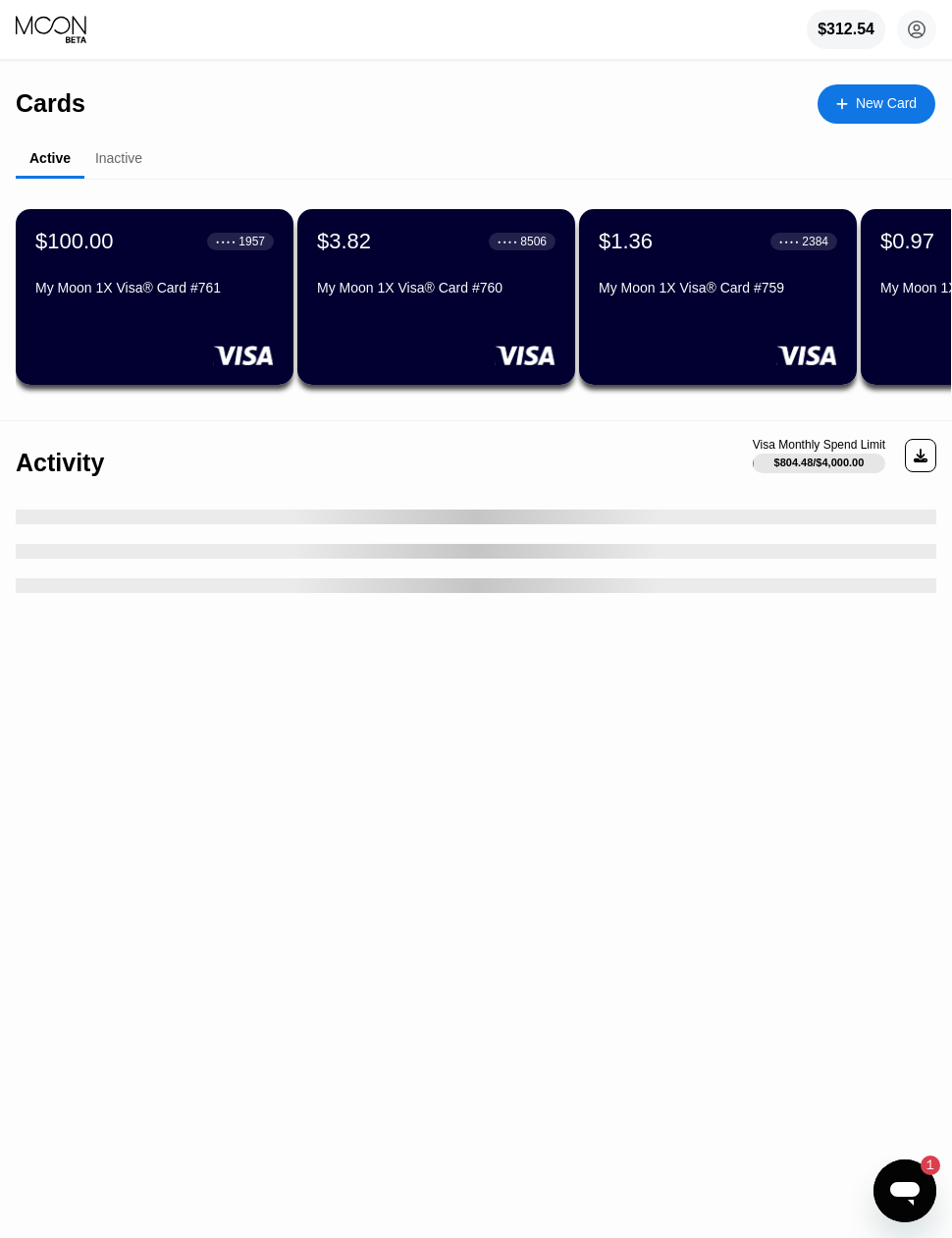 click on "New Card" at bounding box center (876, 104) 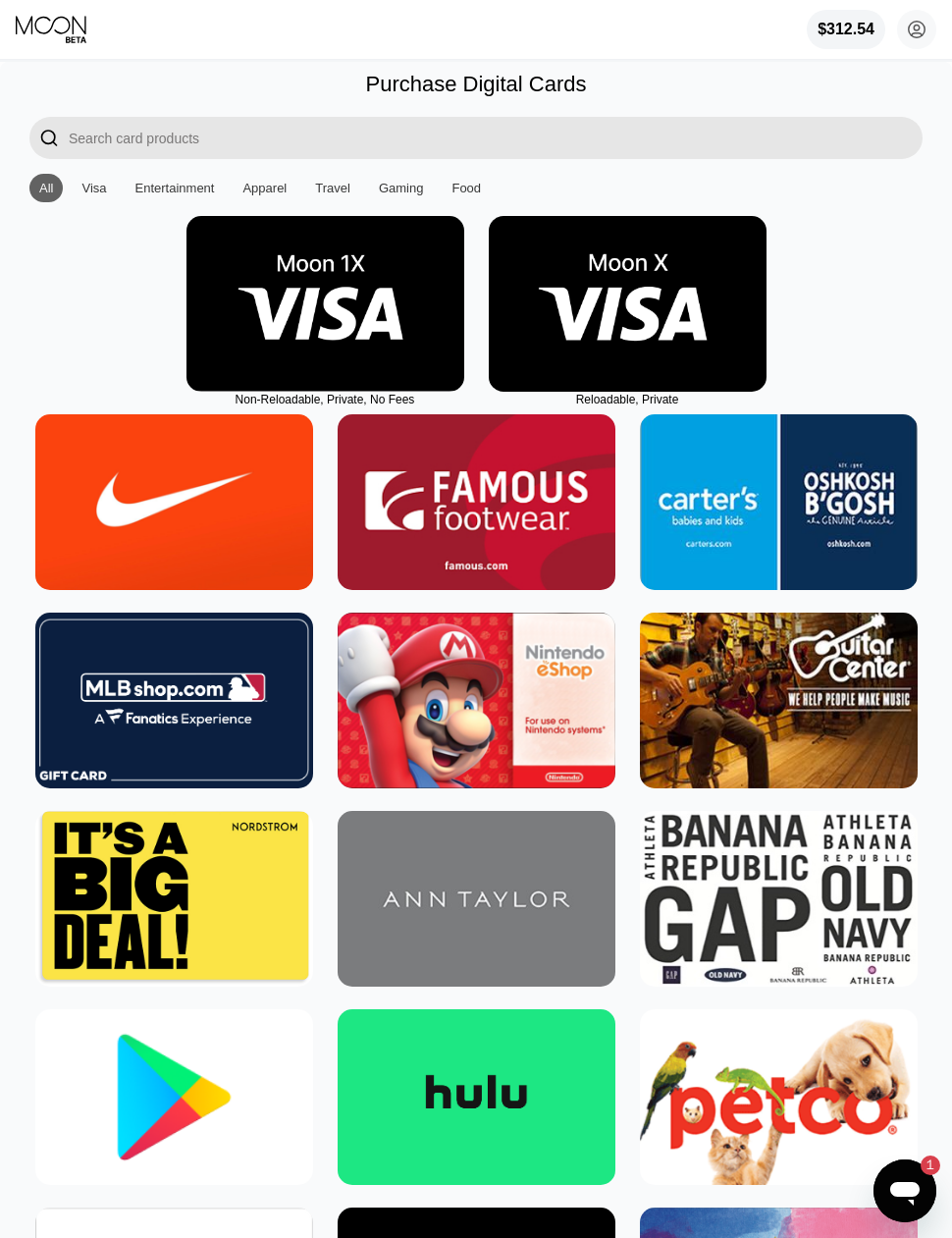 click at bounding box center [325, 303] 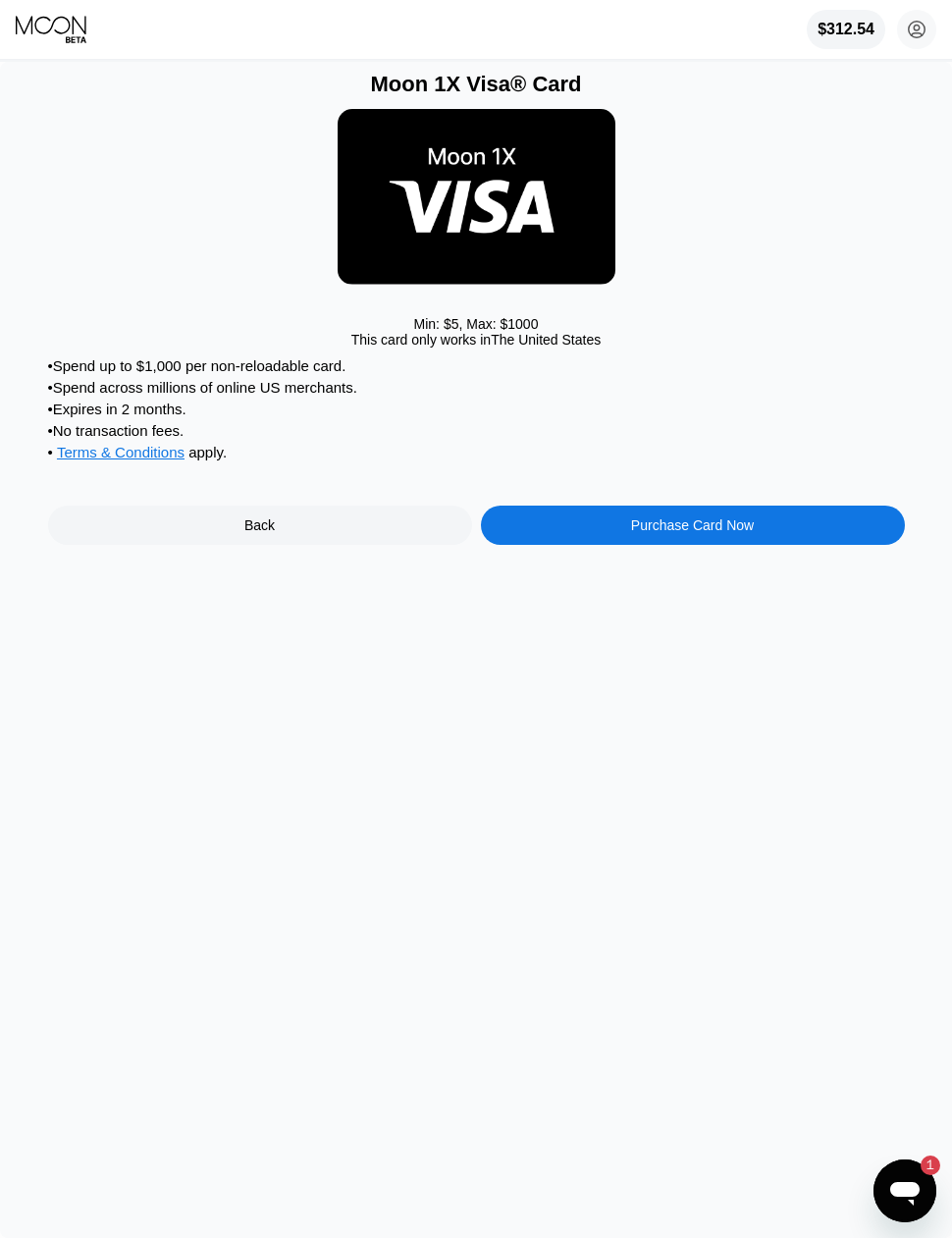 click on "Purchase Card Now" at bounding box center [693, 525] 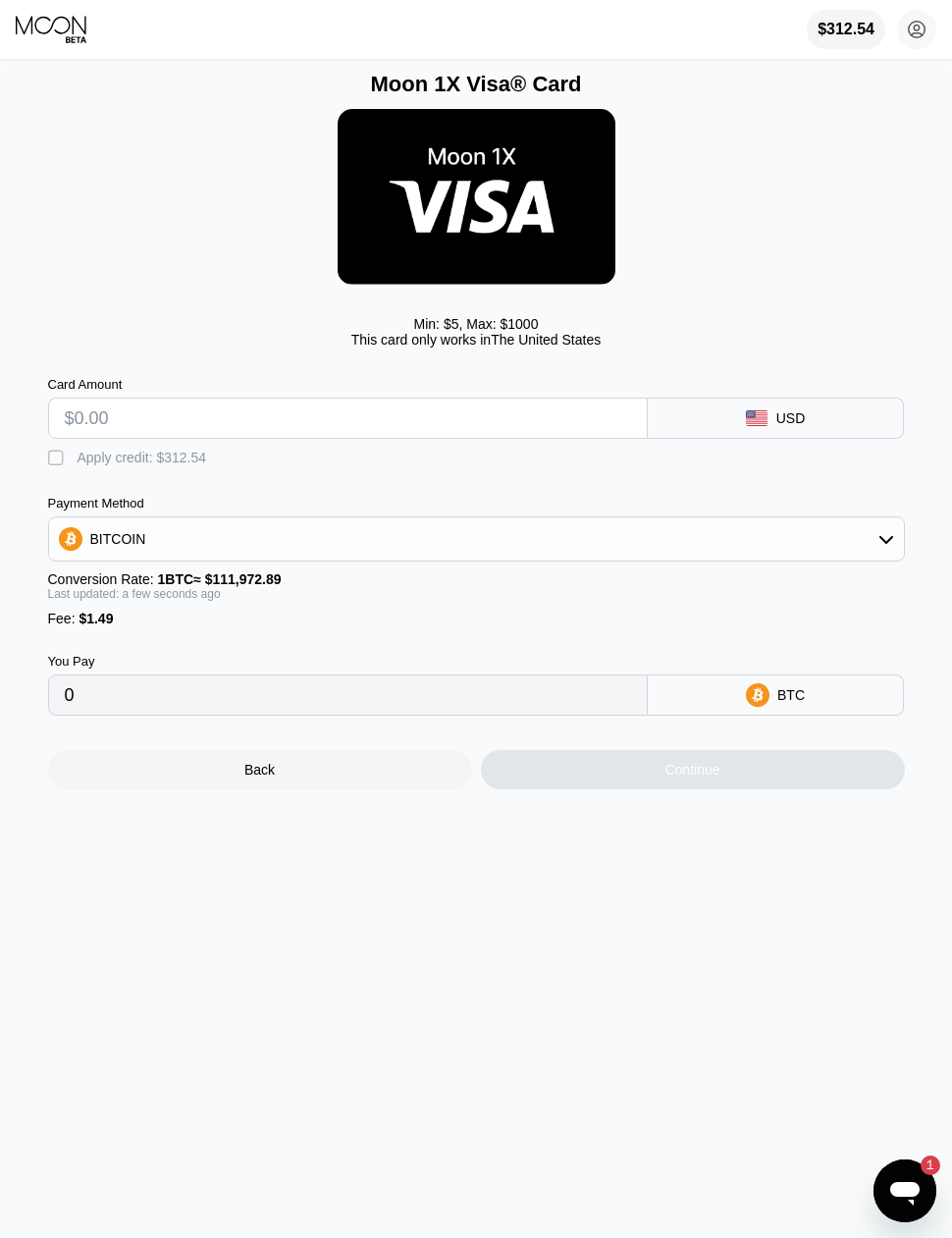 click on "" at bounding box center [58, 458] 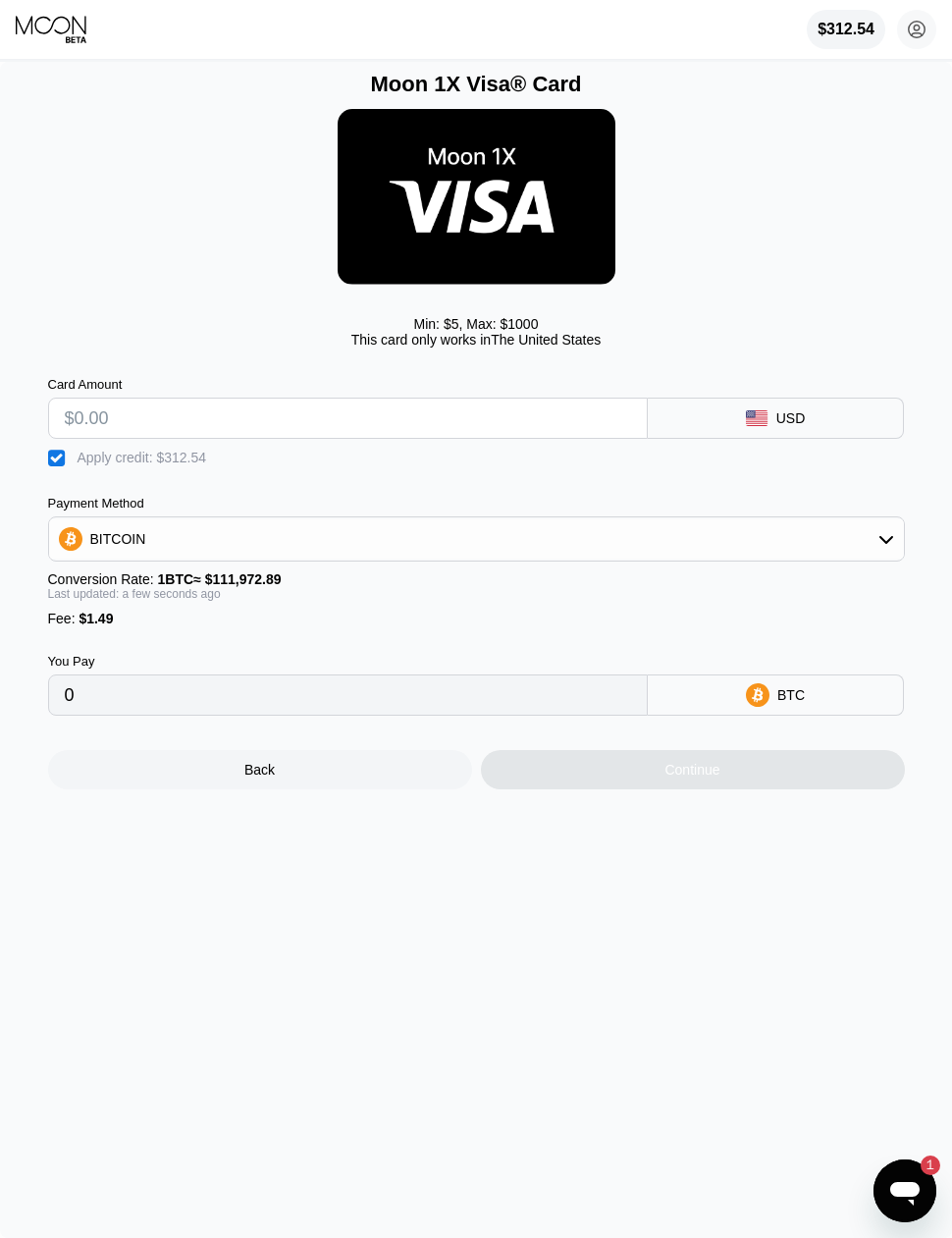 click at bounding box center [347, 418] 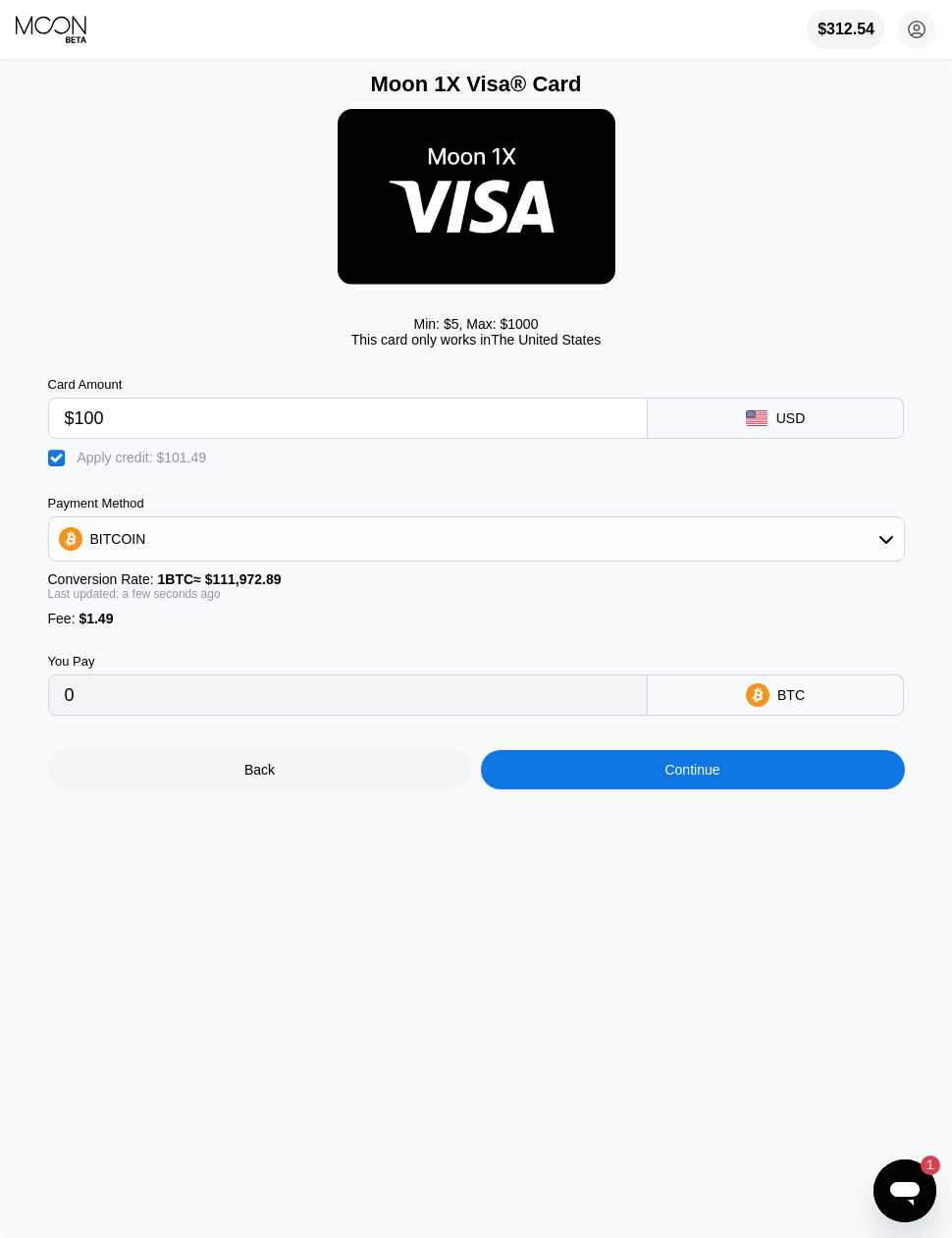 type on "$100" 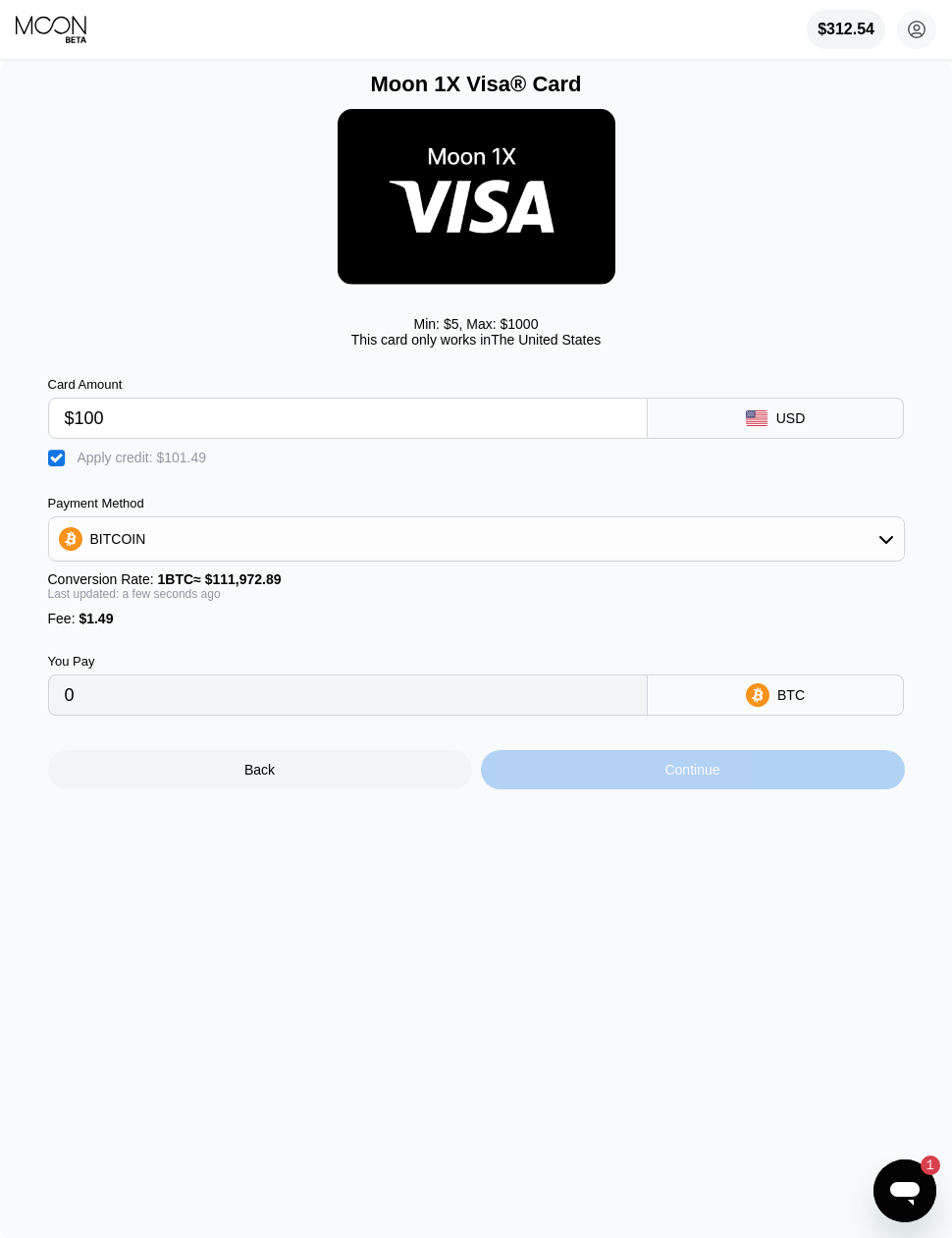 click on "Continue" at bounding box center (693, 770) 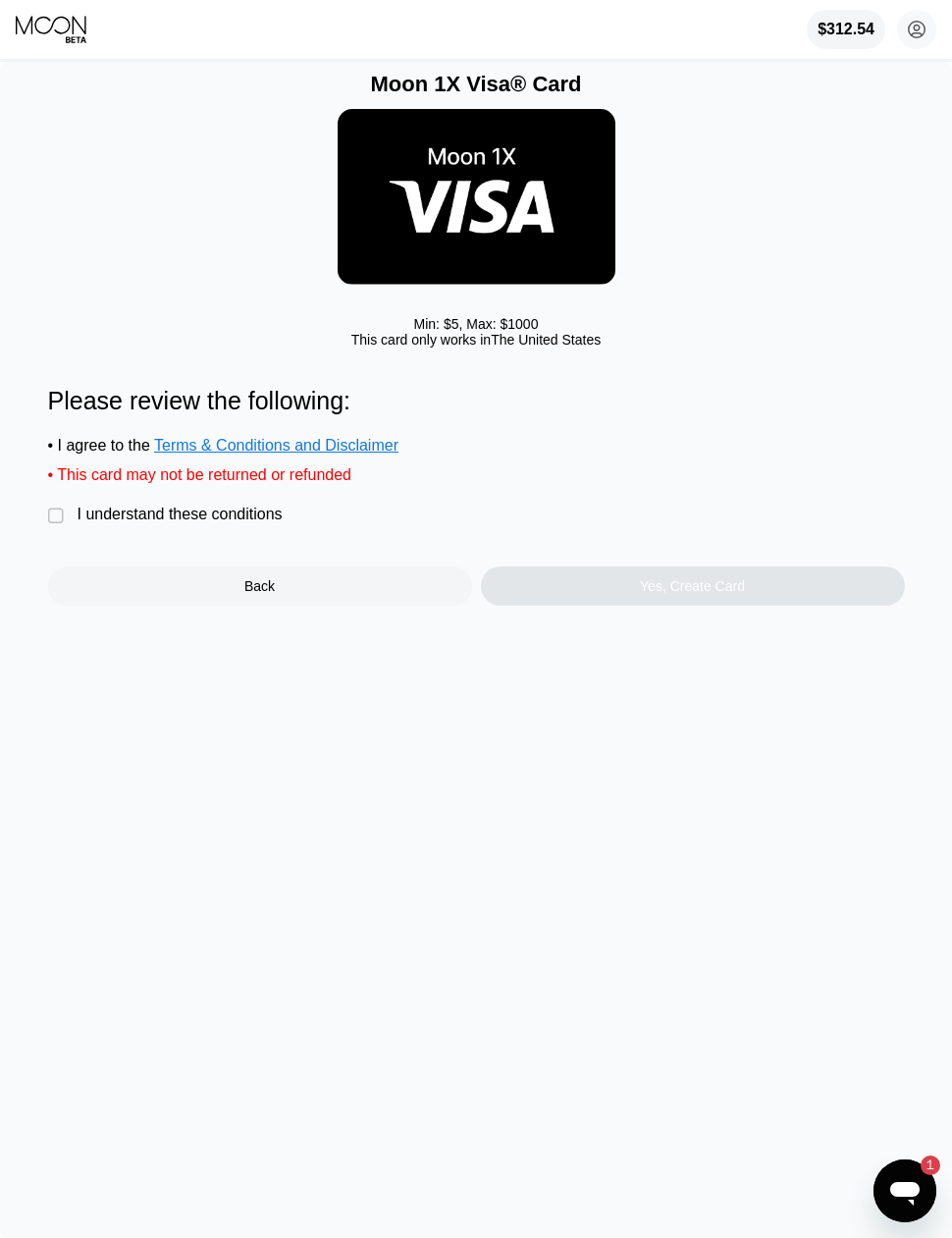 click on " I understand these conditions" at bounding box center (170, 515) 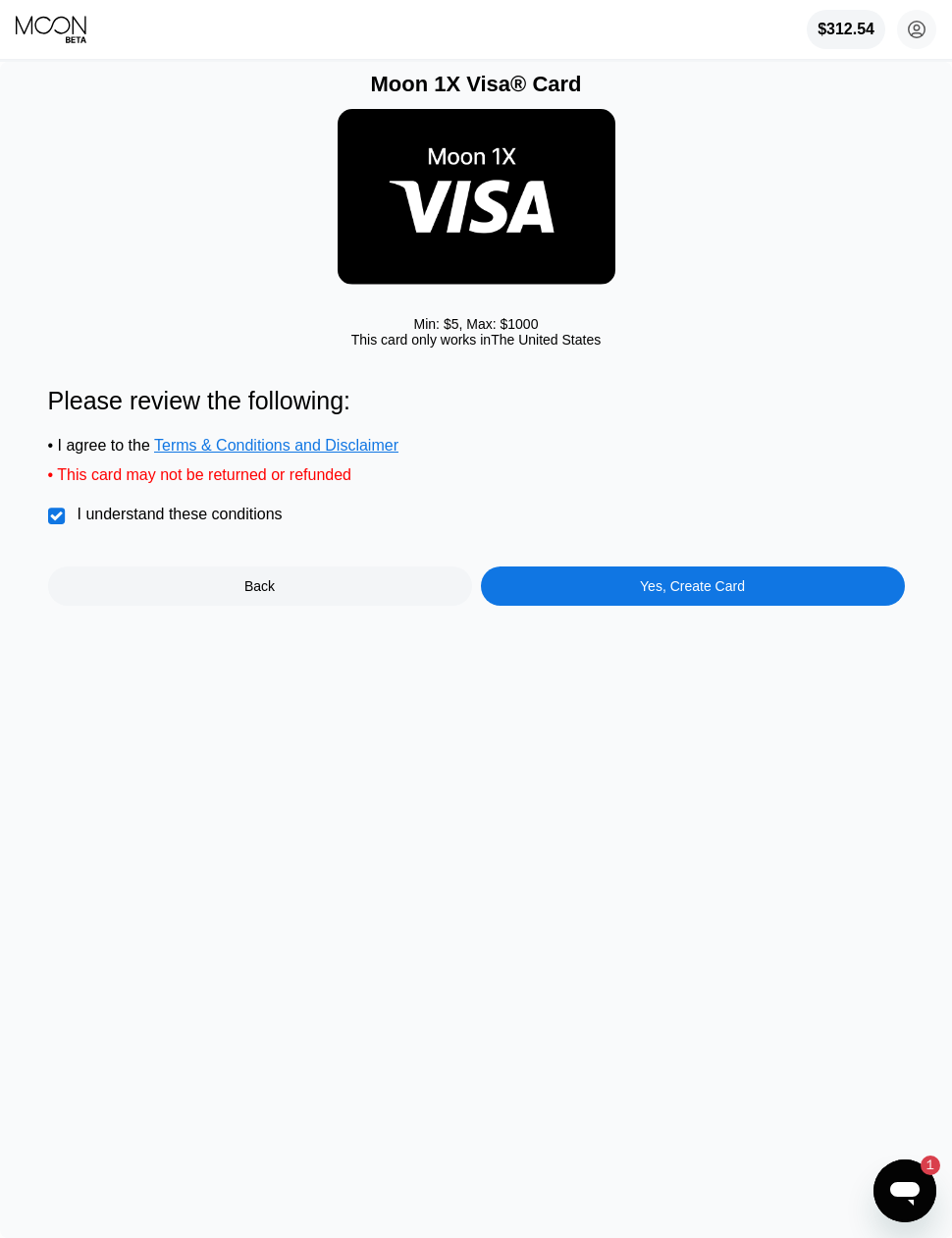 click on "Yes, Create Card" at bounding box center [693, 586] 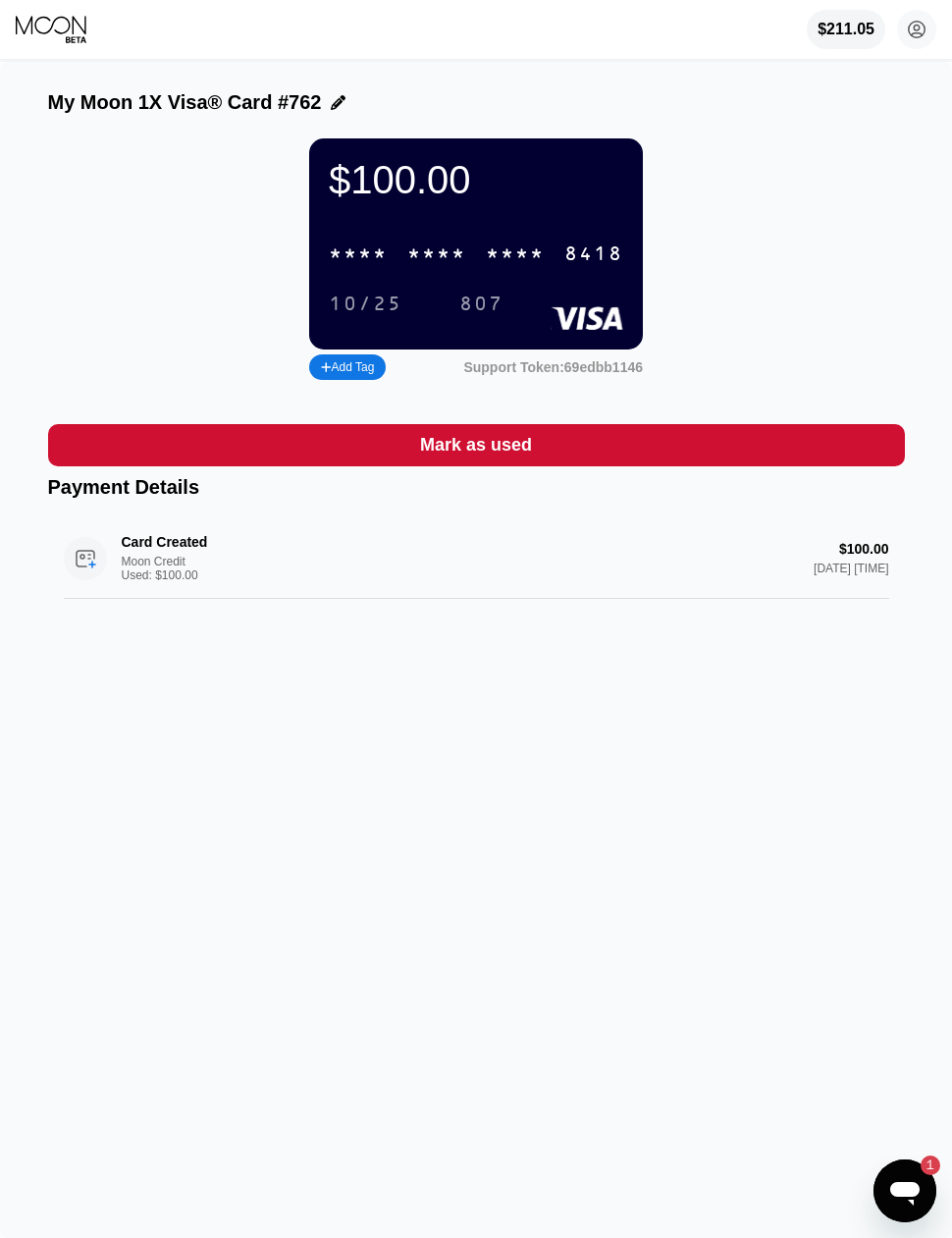 click on "8418" at bounding box center (594, 254) 